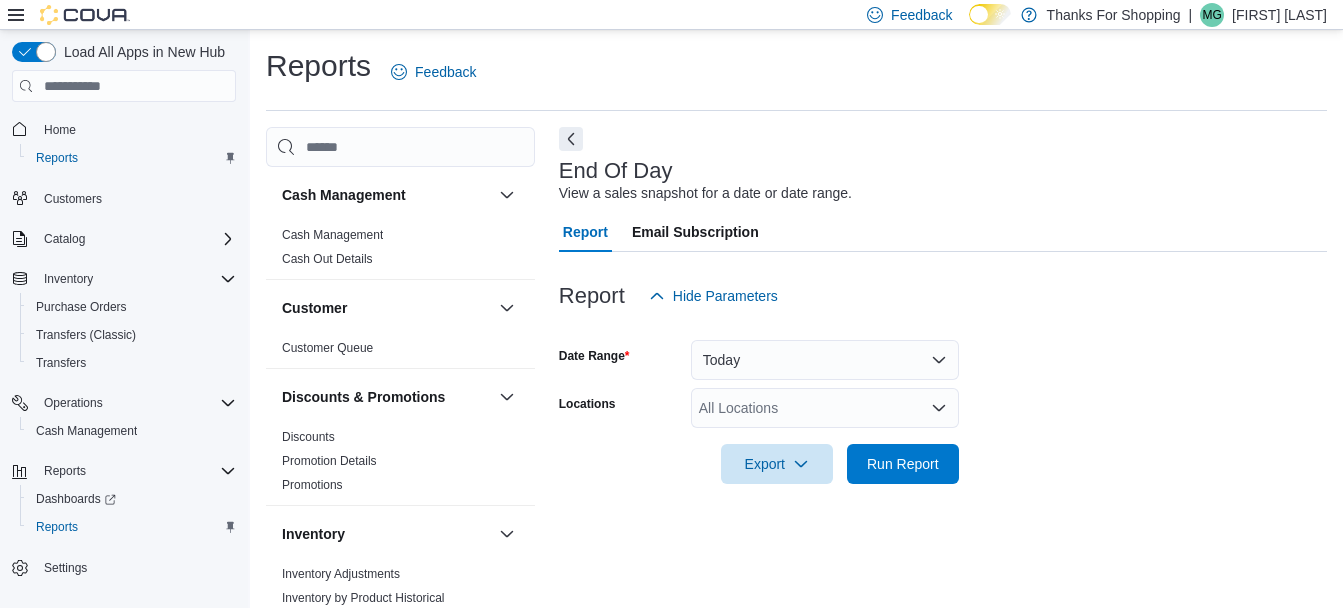 scroll, scrollTop: 31, scrollLeft: 0, axis: vertical 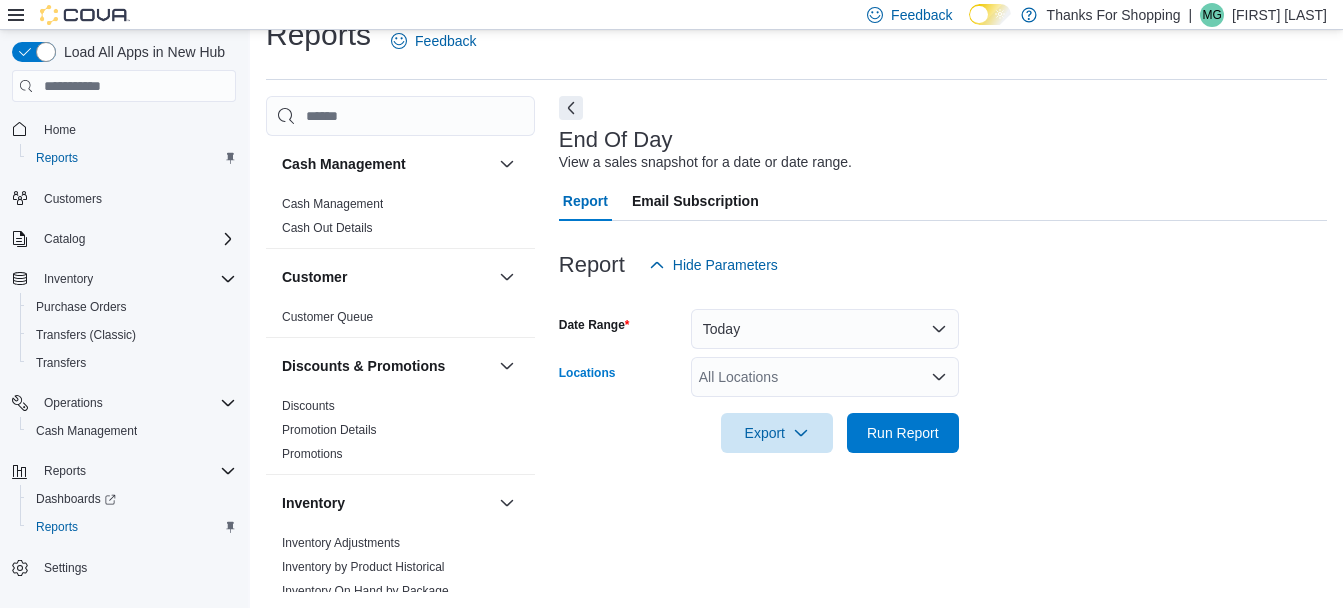 click on "All Locations" at bounding box center (825, 377) 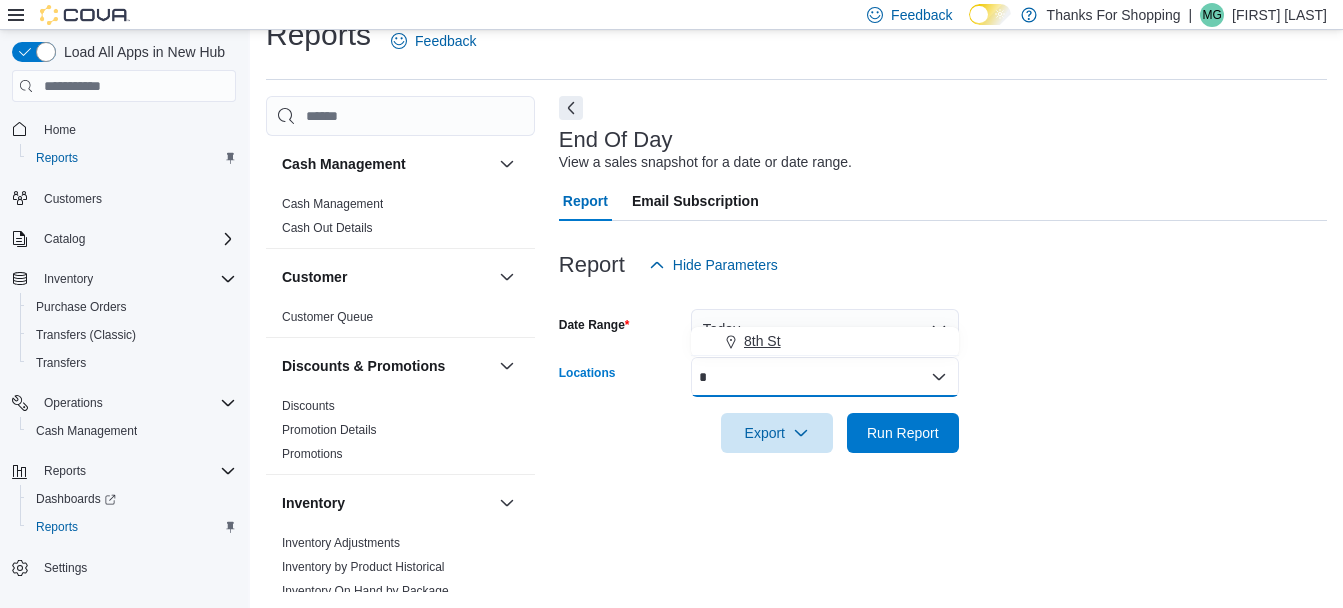 type on "*" 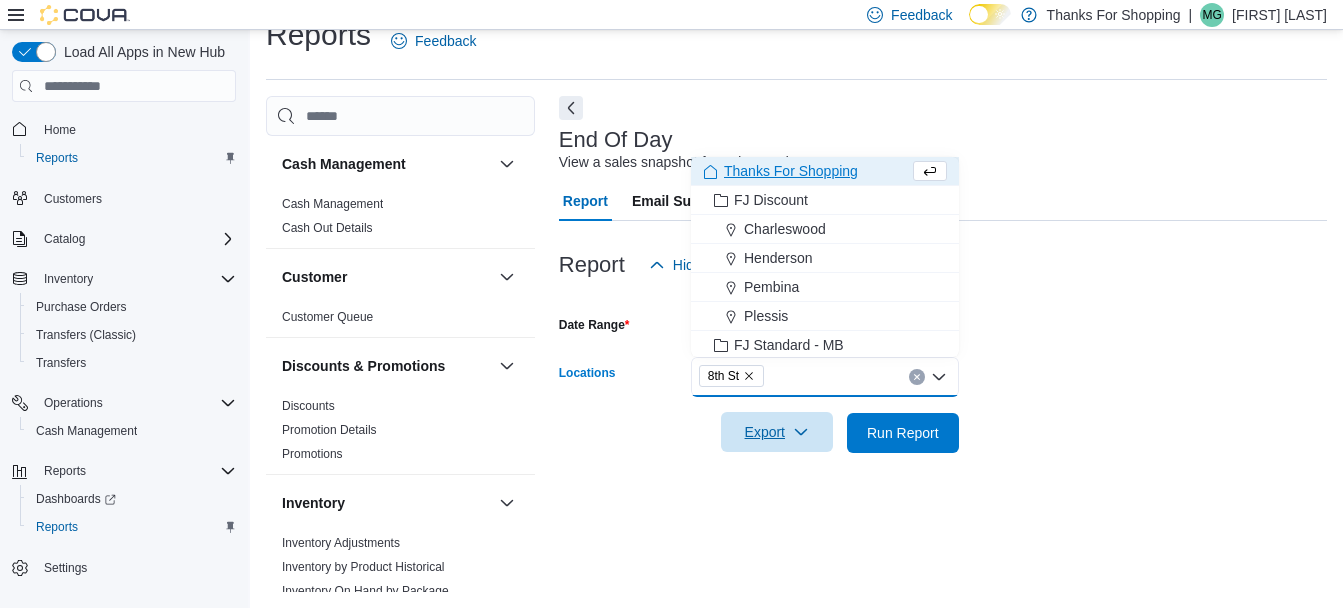 click on "Export" at bounding box center (777, 432) 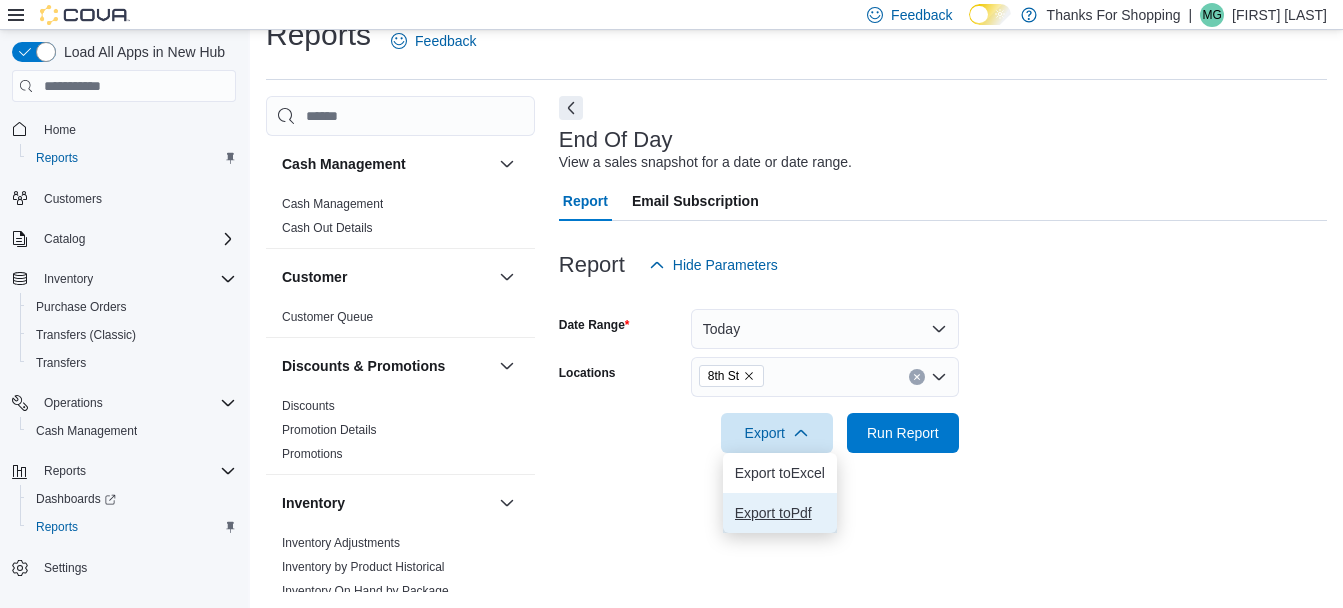 click on "Export to  Pdf" at bounding box center (780, 513) 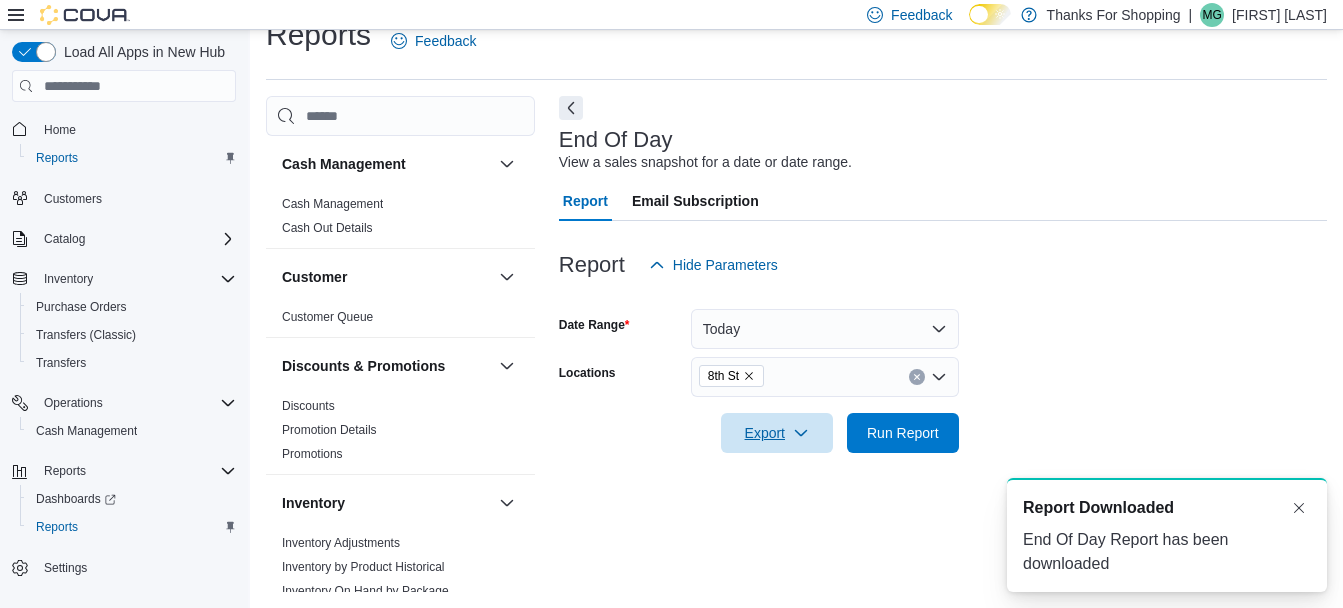 scroll, scrollTop: 0, scrollLeft: 0, axis: both 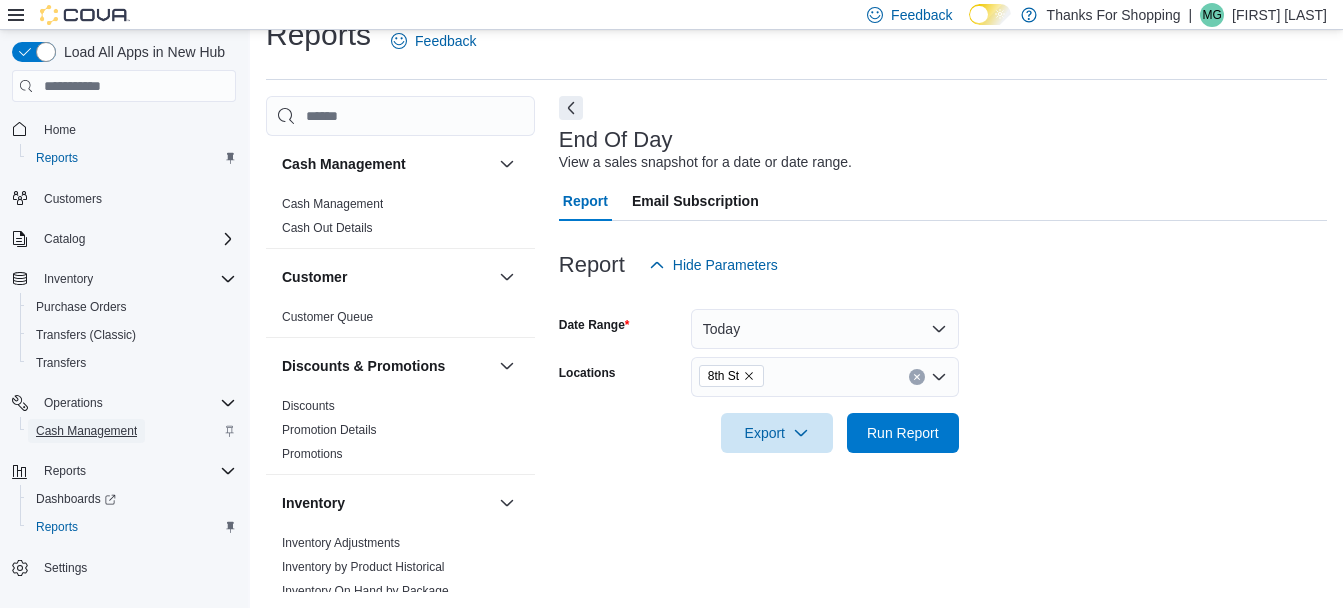click on "Cash Management" at bounding box center [86, 431] 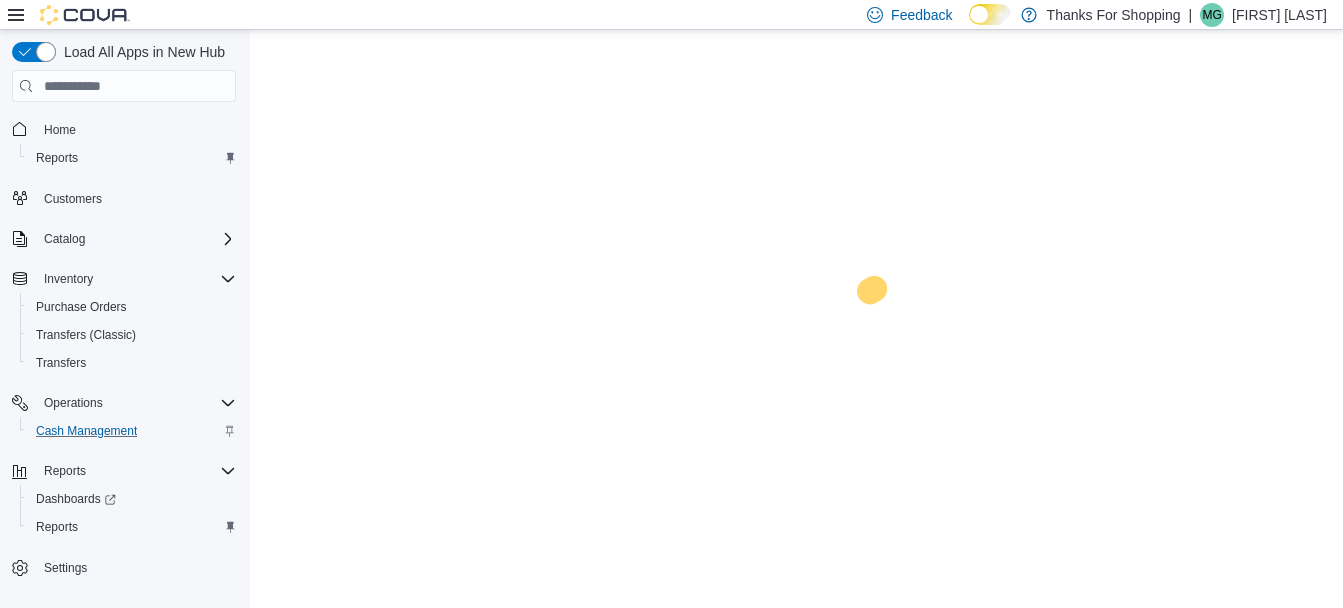 scroll, scrollTop: 0, scrollLeft: 0, axis: both 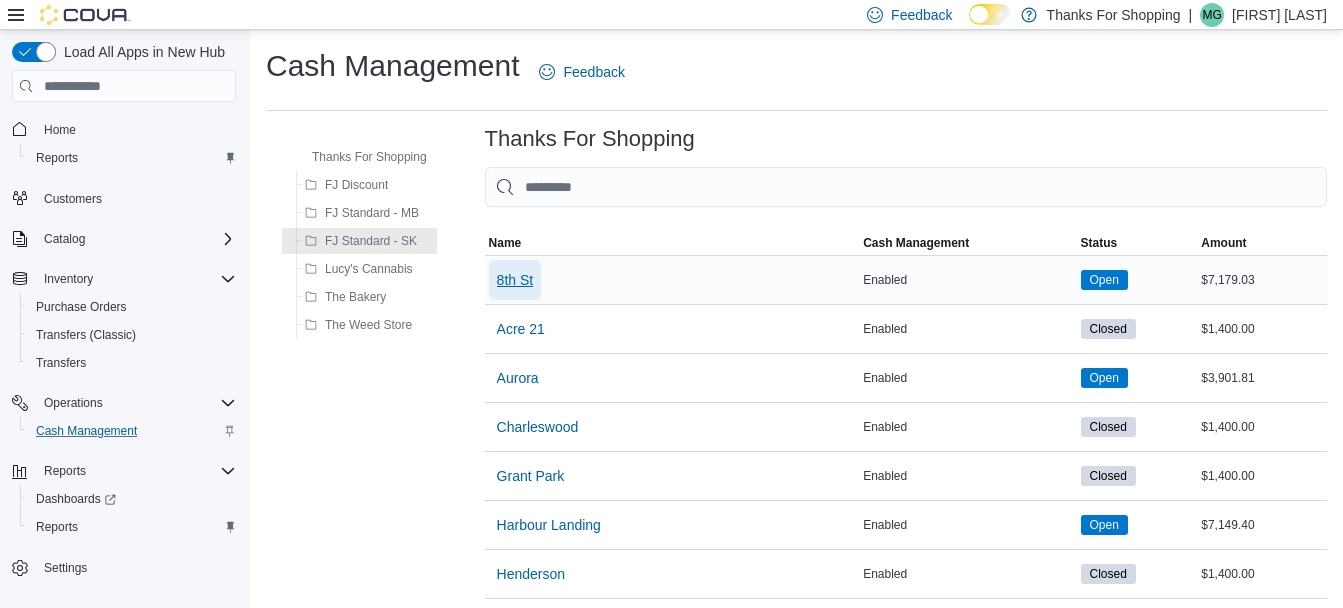 click on "8th St" at bounding box center [515, 280] 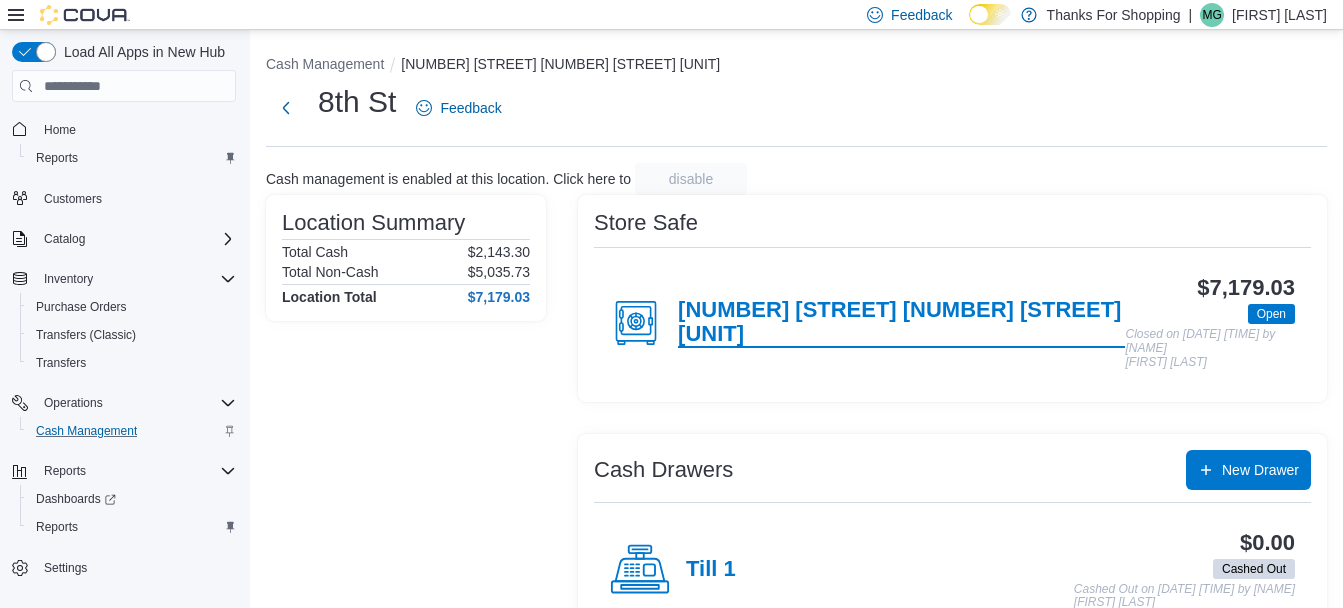click on "1526 8th Street East #107" at bounding box center (901, 323) 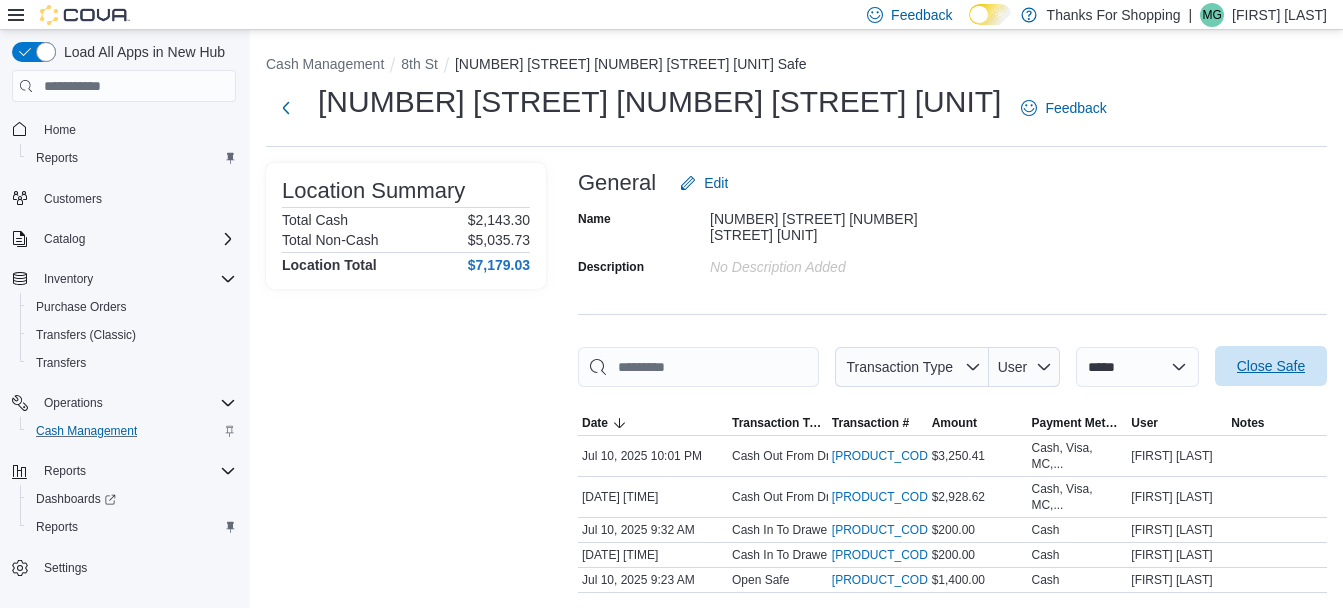 click on "Close Safe" at bounding box center [1271, 366] 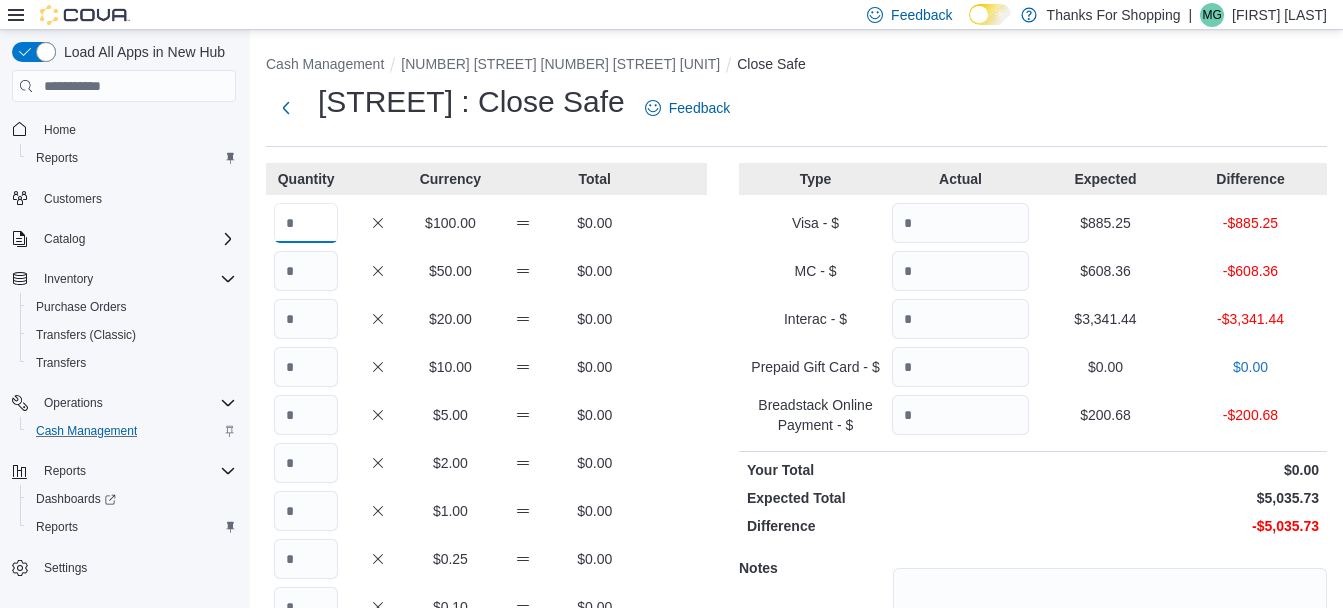 click at bounding box center [306, 223] 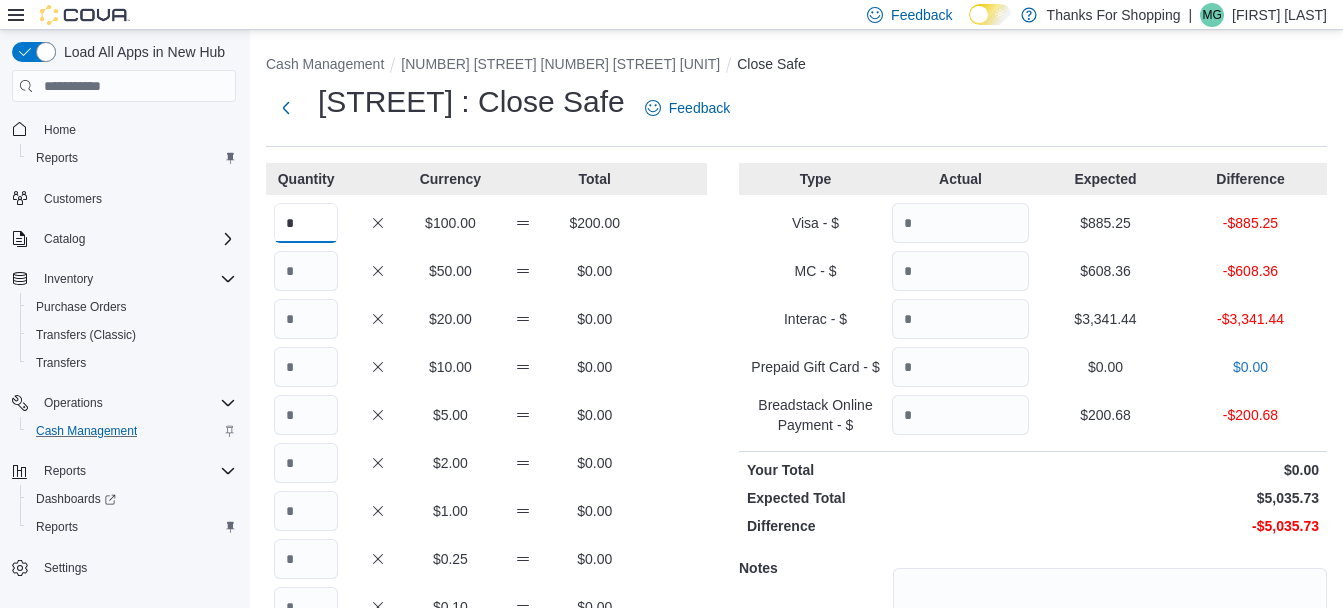 type on "*" 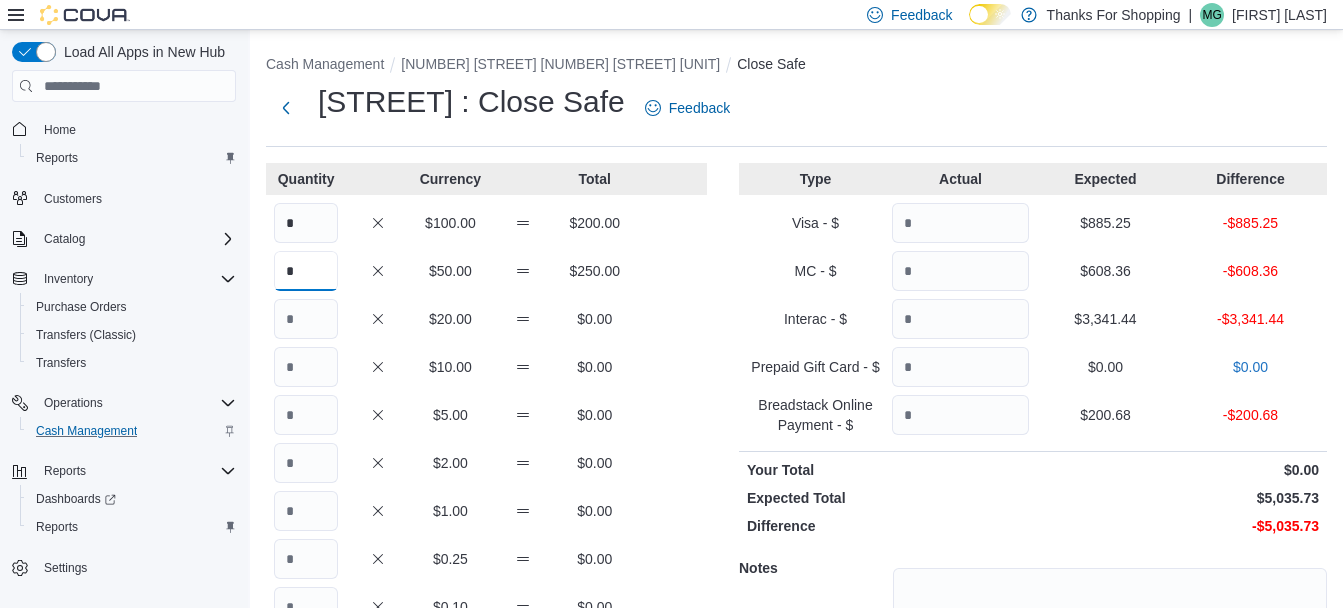 type on "*" 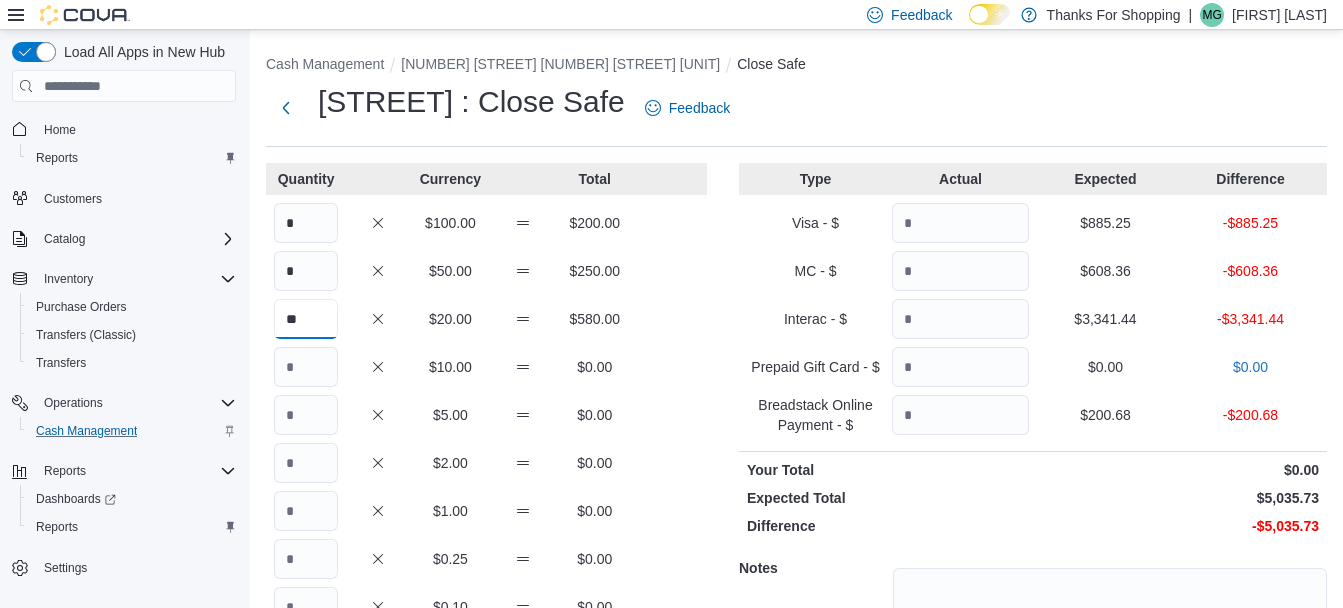 type on "**" 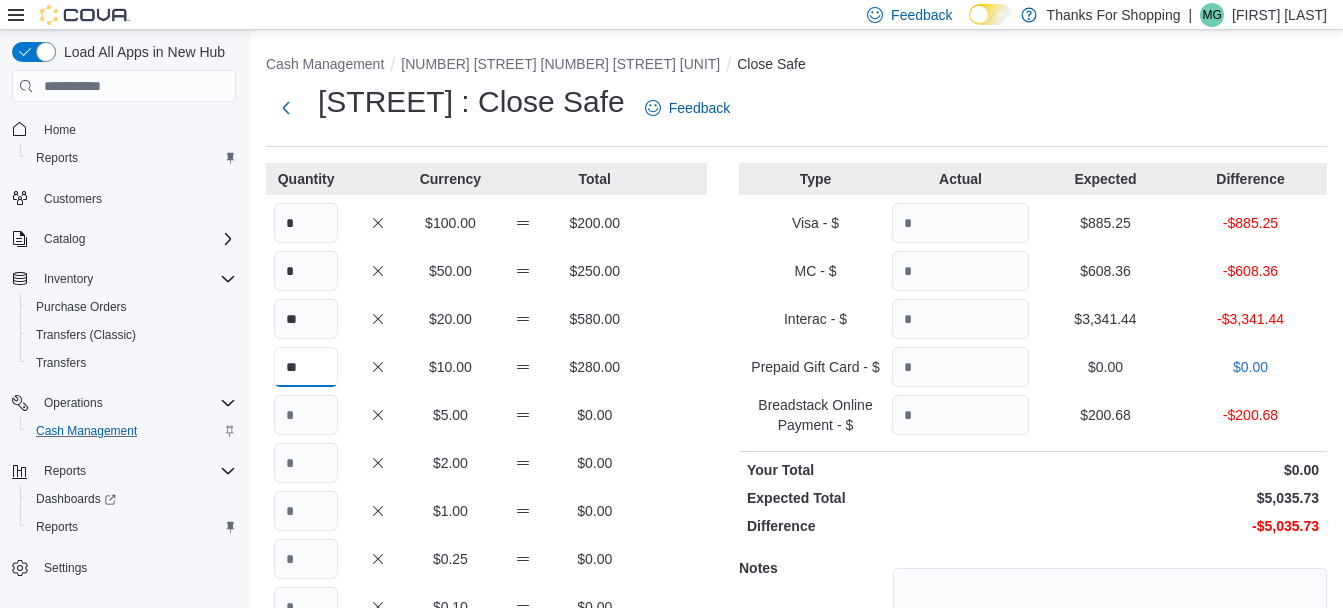 type on "**" 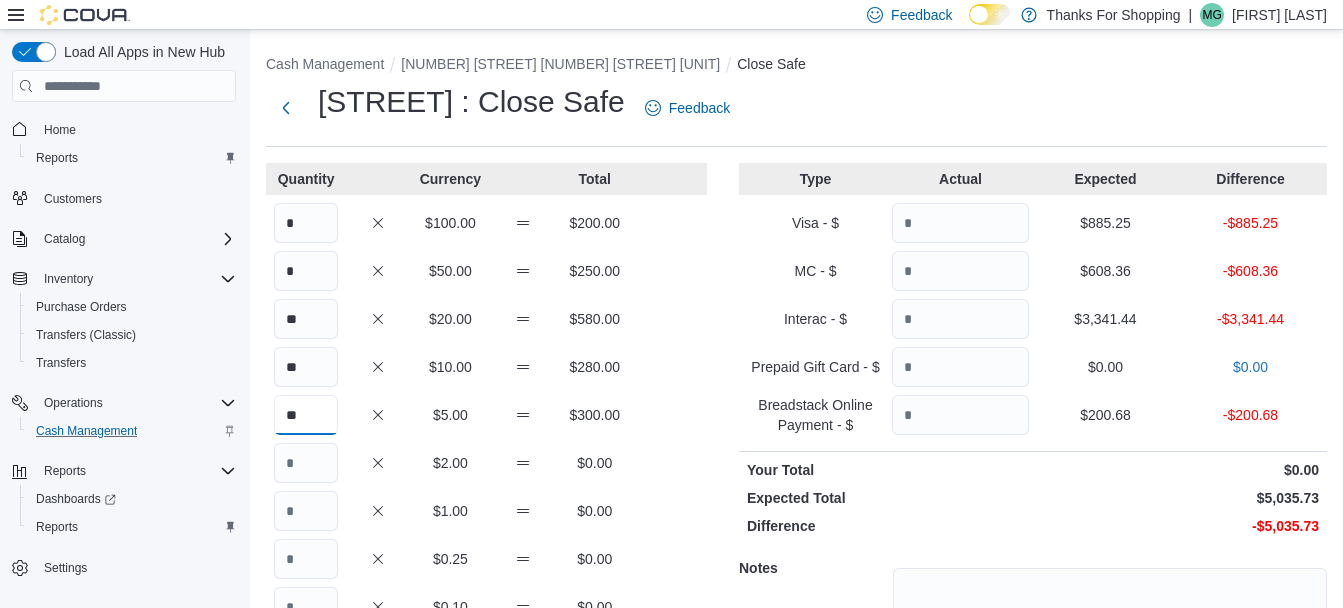 type on "**" 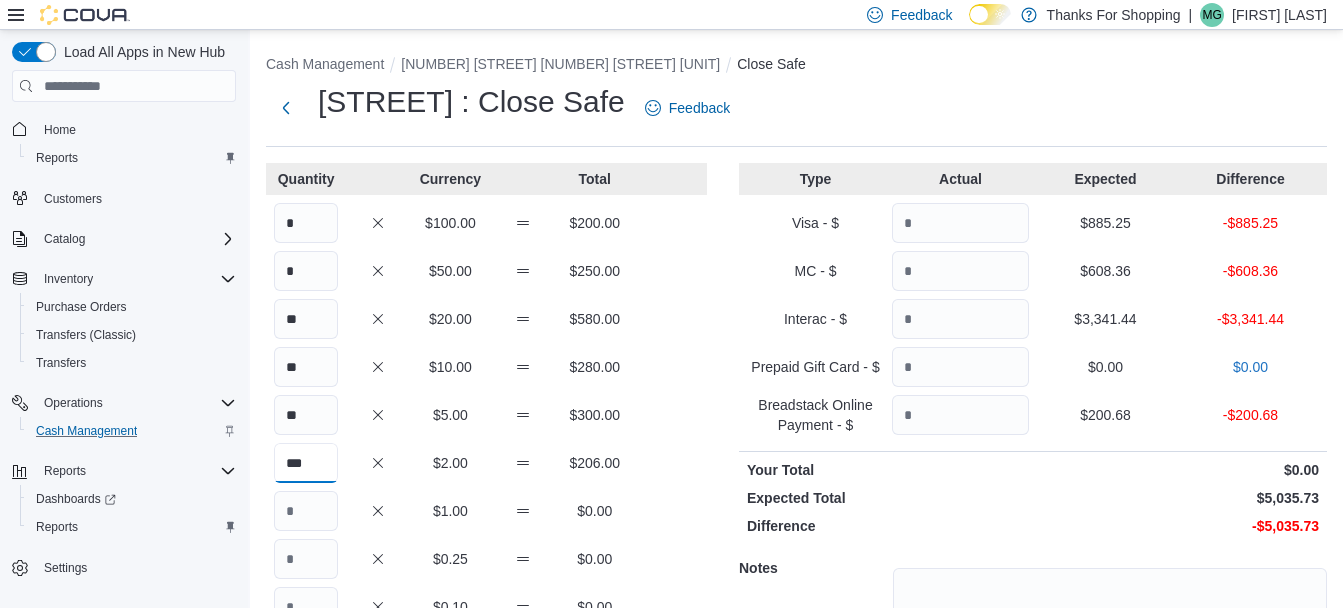 type on "***" 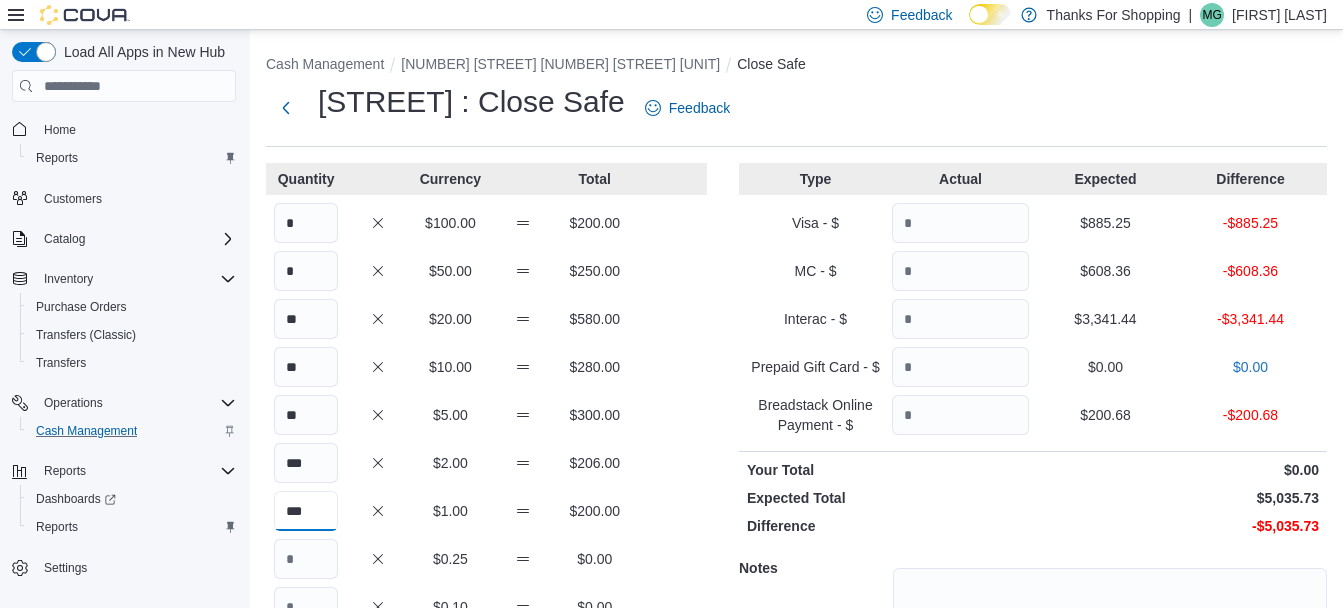 type on "***" 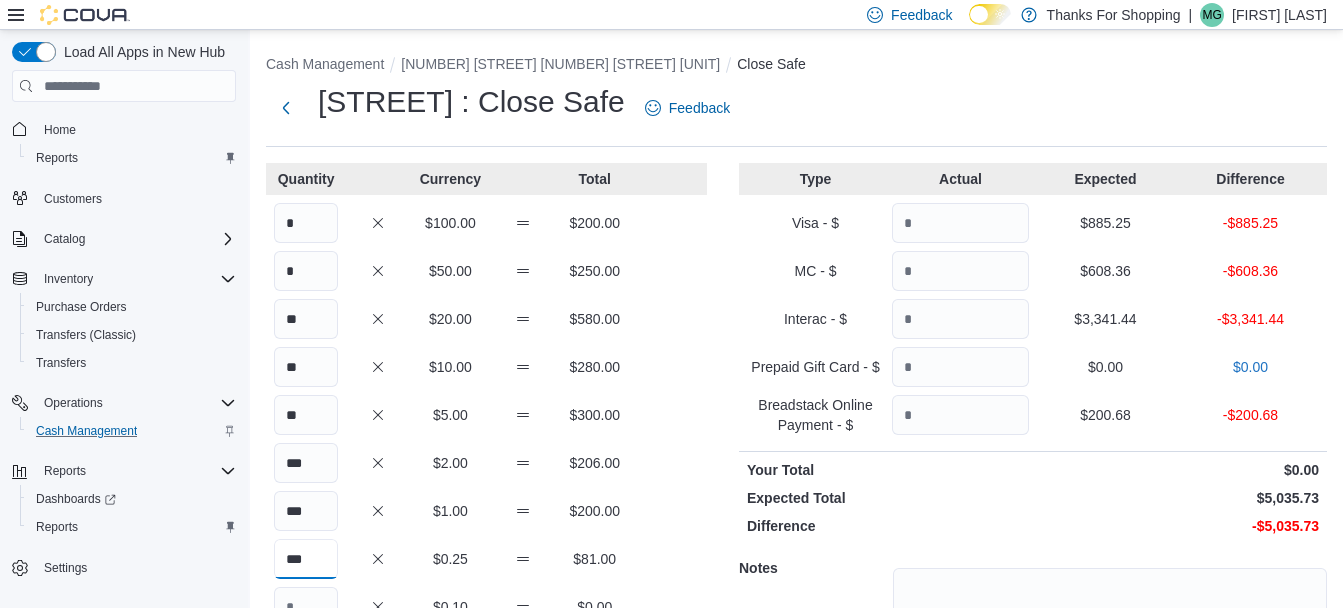 type on "***" 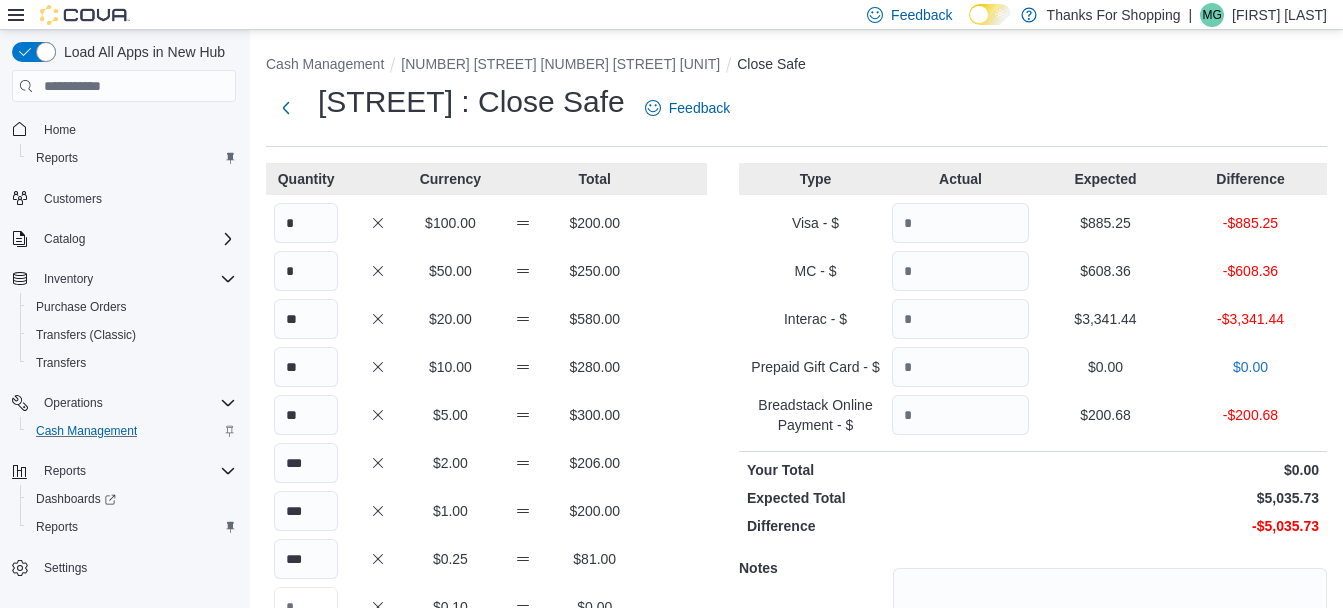 scroll, scrollTop: 19, scrollLeft: 0, axis: vertical 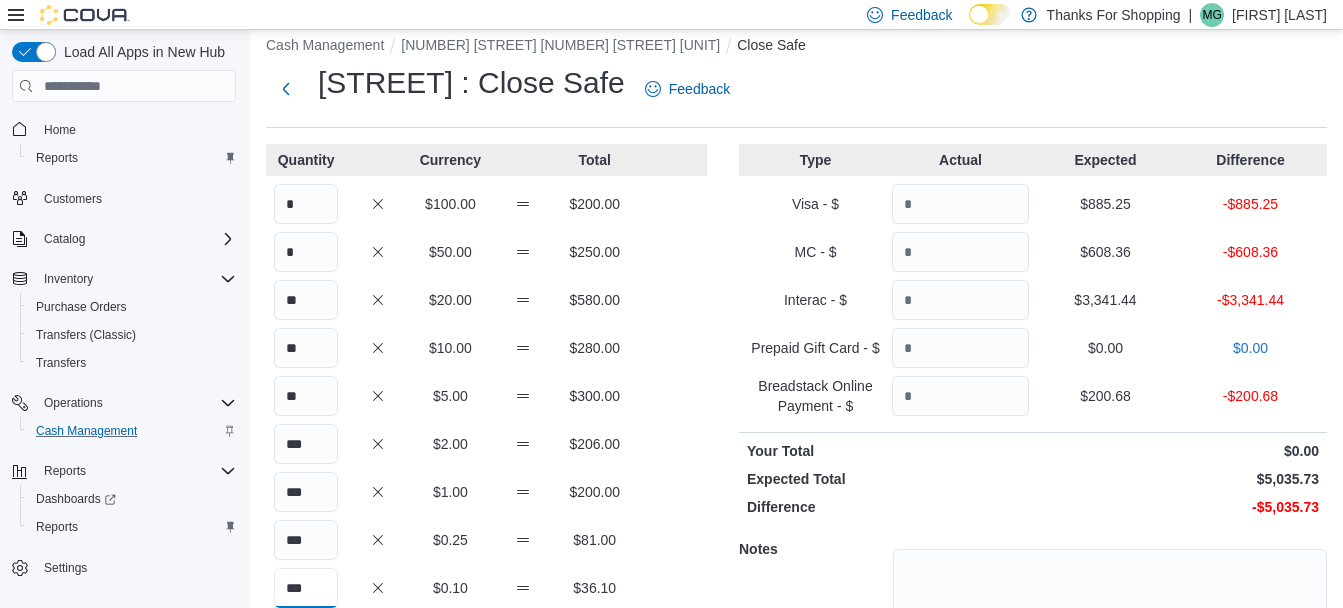 type on "***" 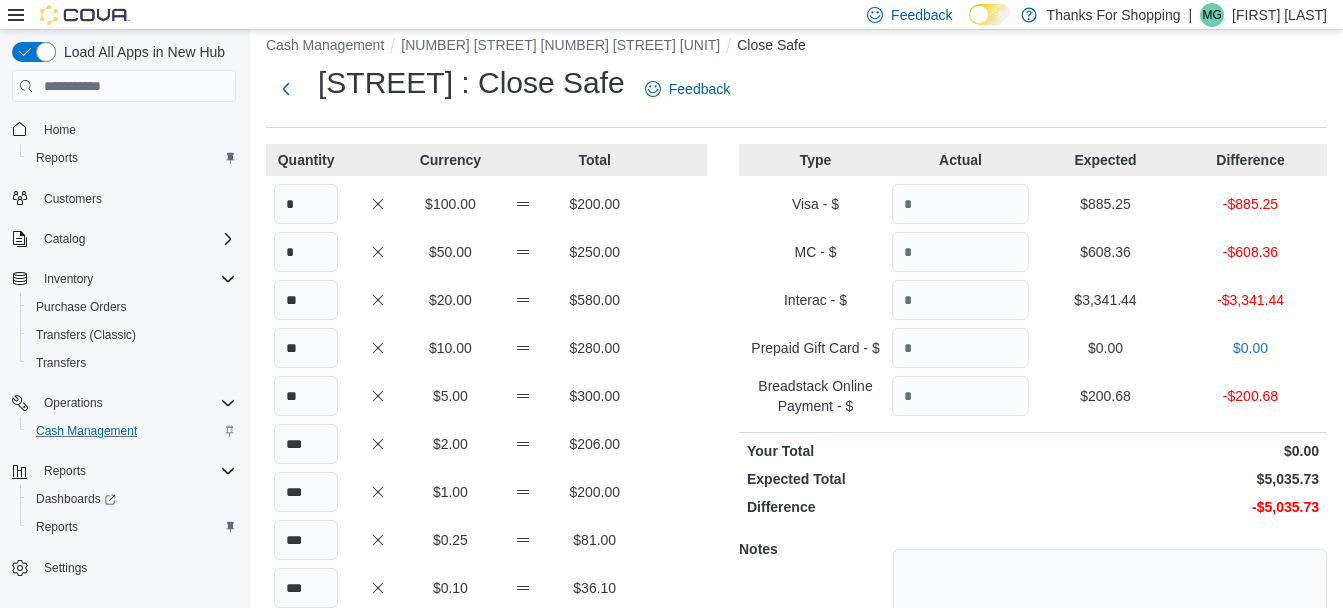 scroll, scrollTop: 240, scrollLeft: 0, axis: vertical 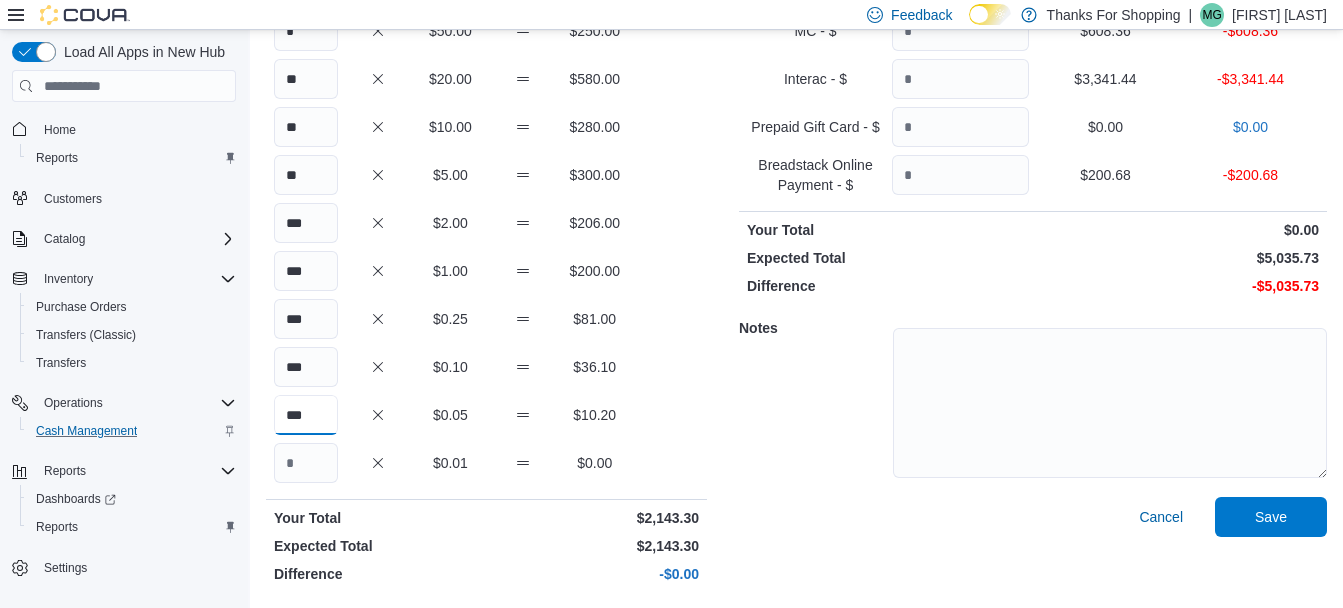 type on "***" 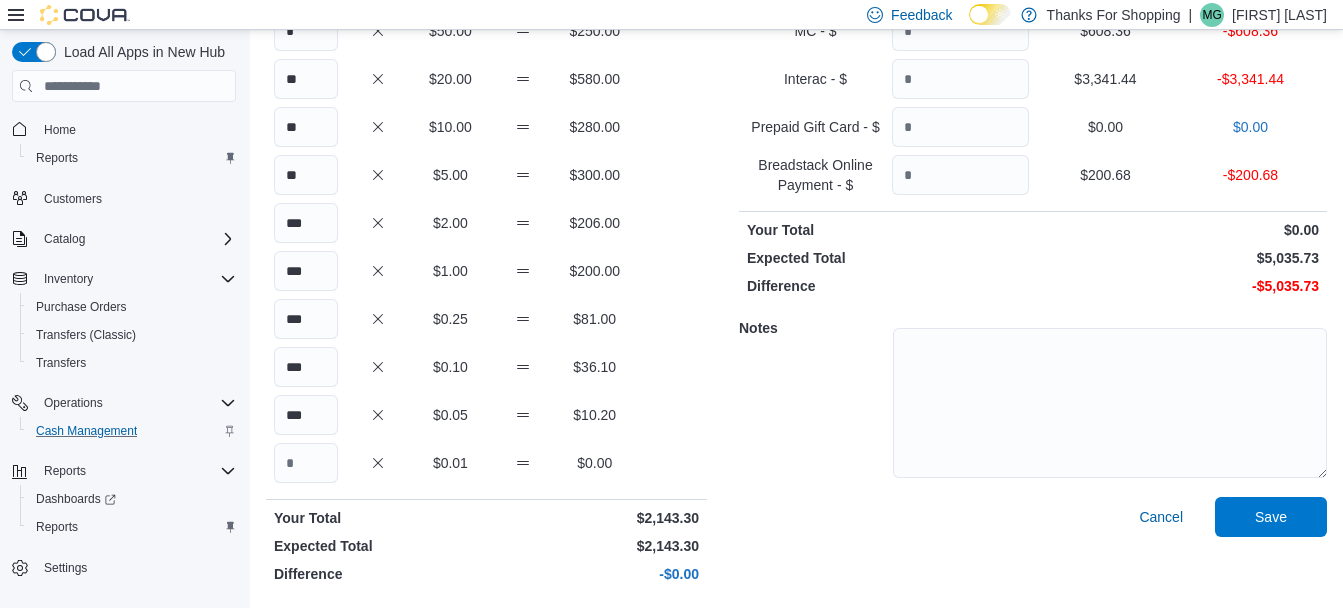 click on "Expected Total" at bounding box center [888, 258] 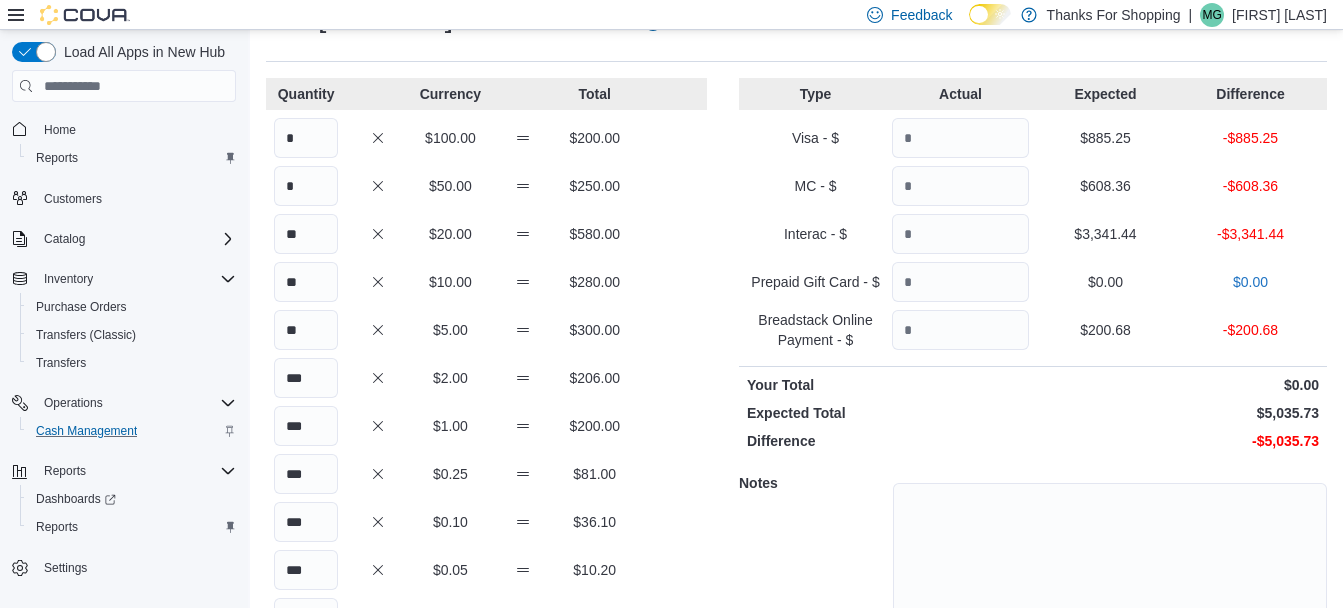 scroll, scrollTop: 40, scrollLeft: 0, axis: vertical 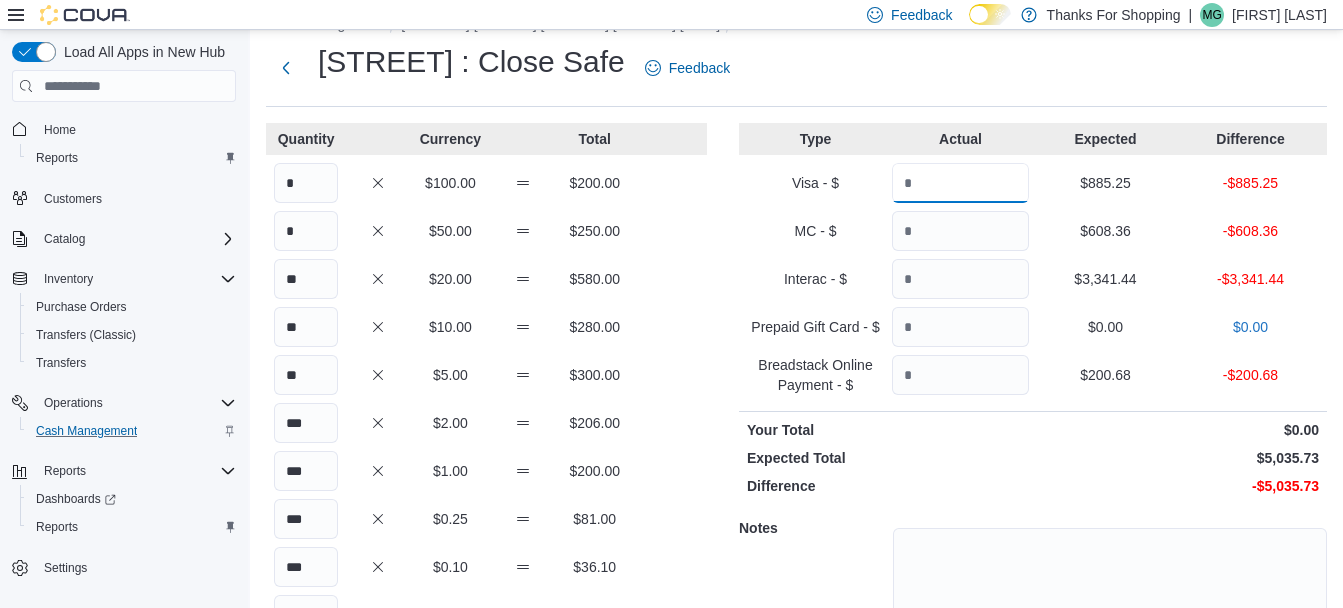 click at bounding box center (960, 183) 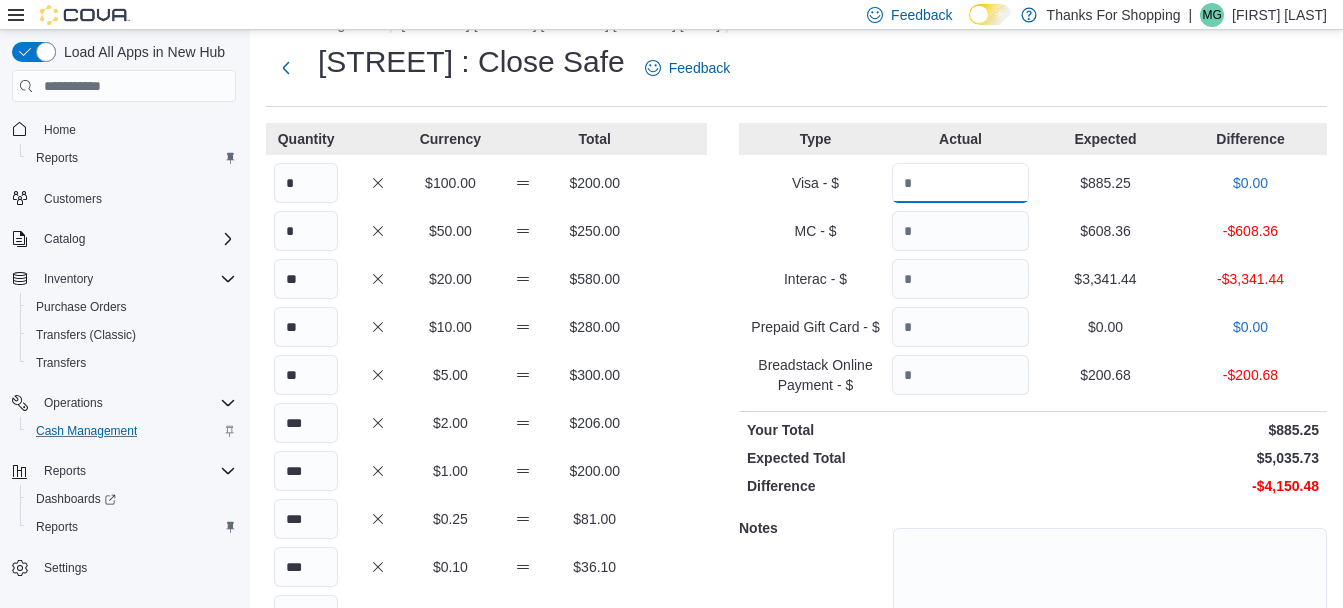 type on "******" 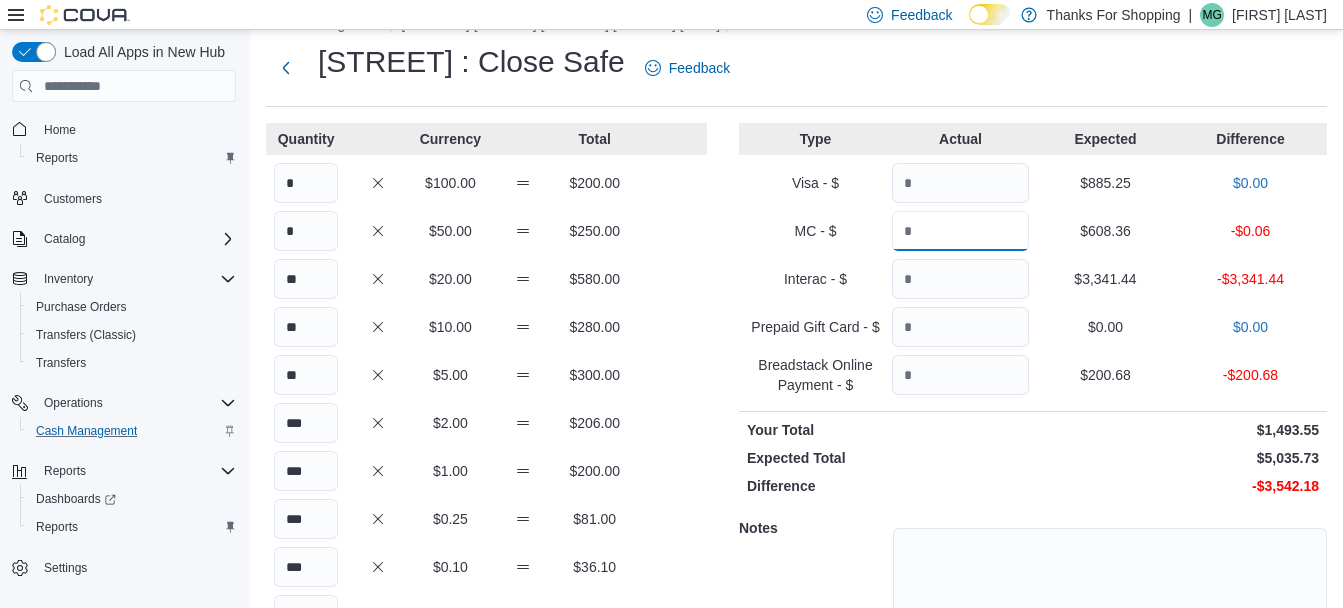 type on "******" 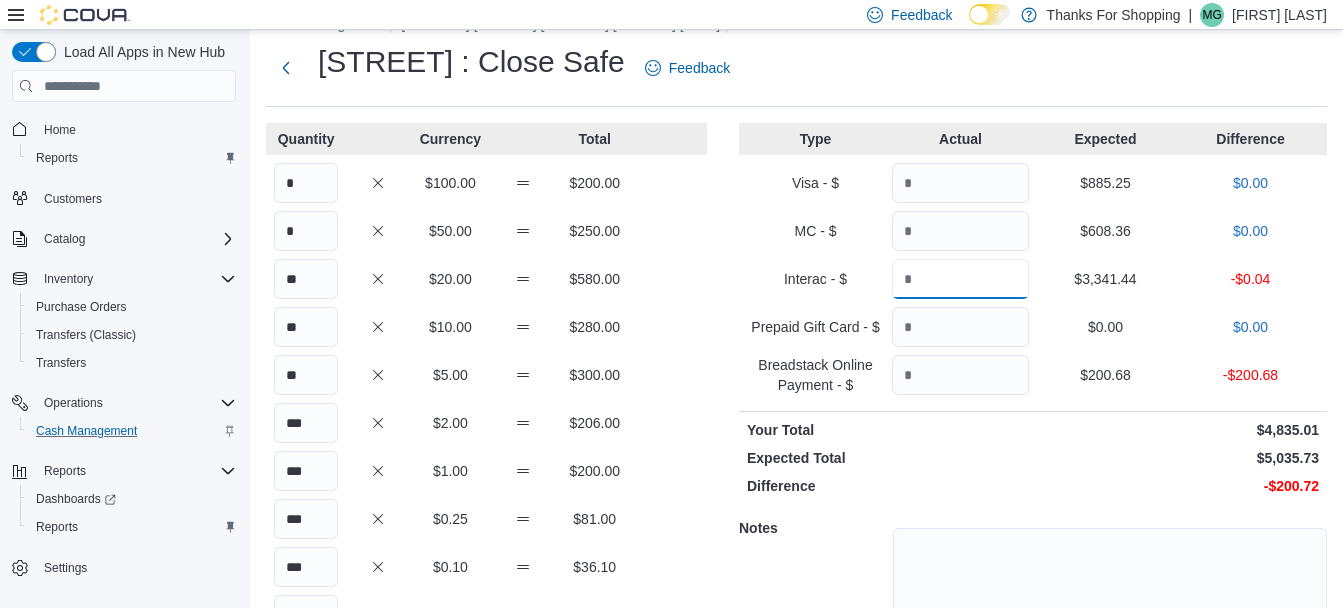 type on "*******" 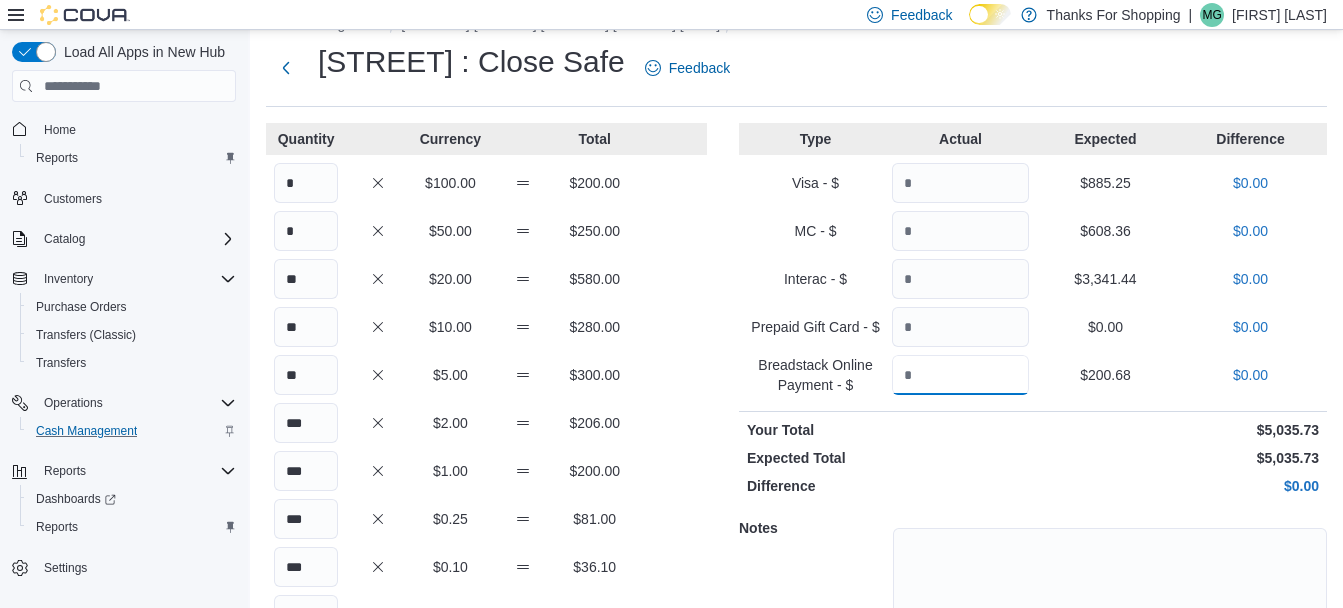 type on "******" 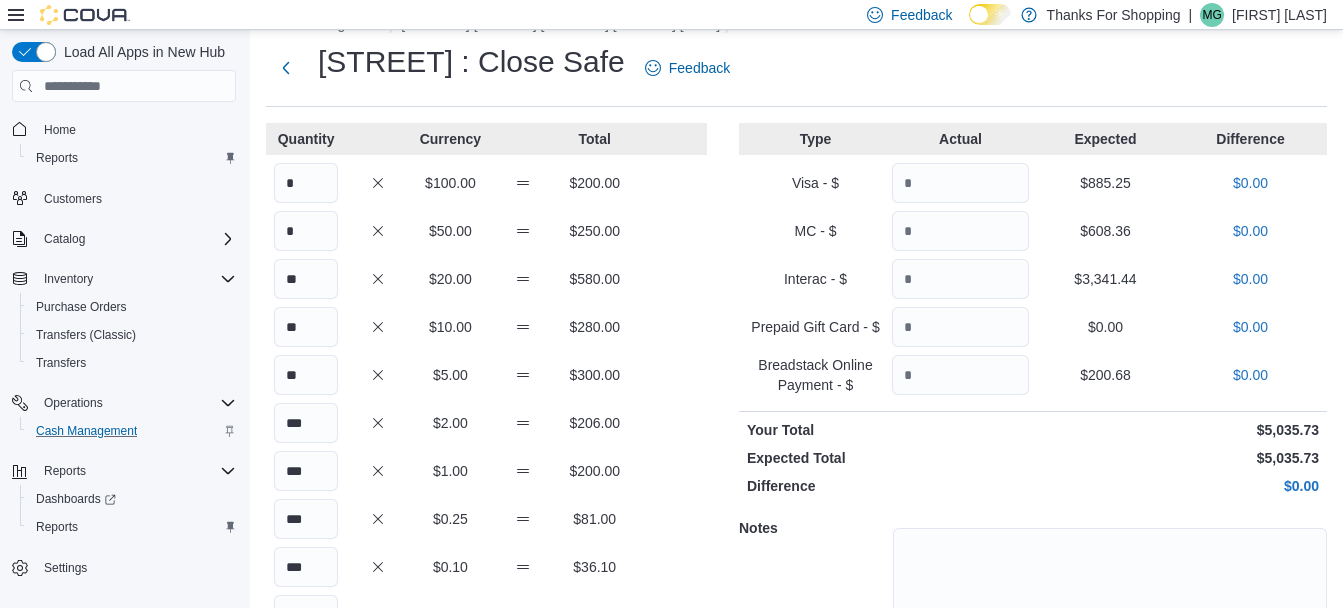 click on "$5,035.73" at bounding box center (1178, 458) 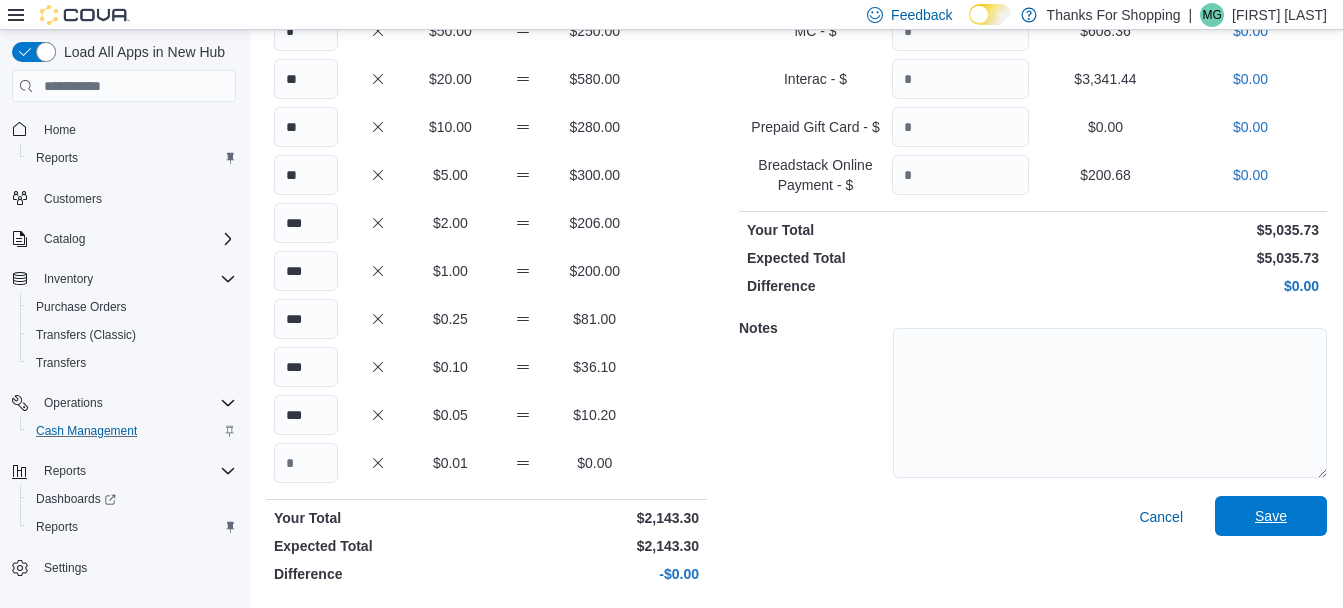 click on "Save" at bounding box center (1271, 516) 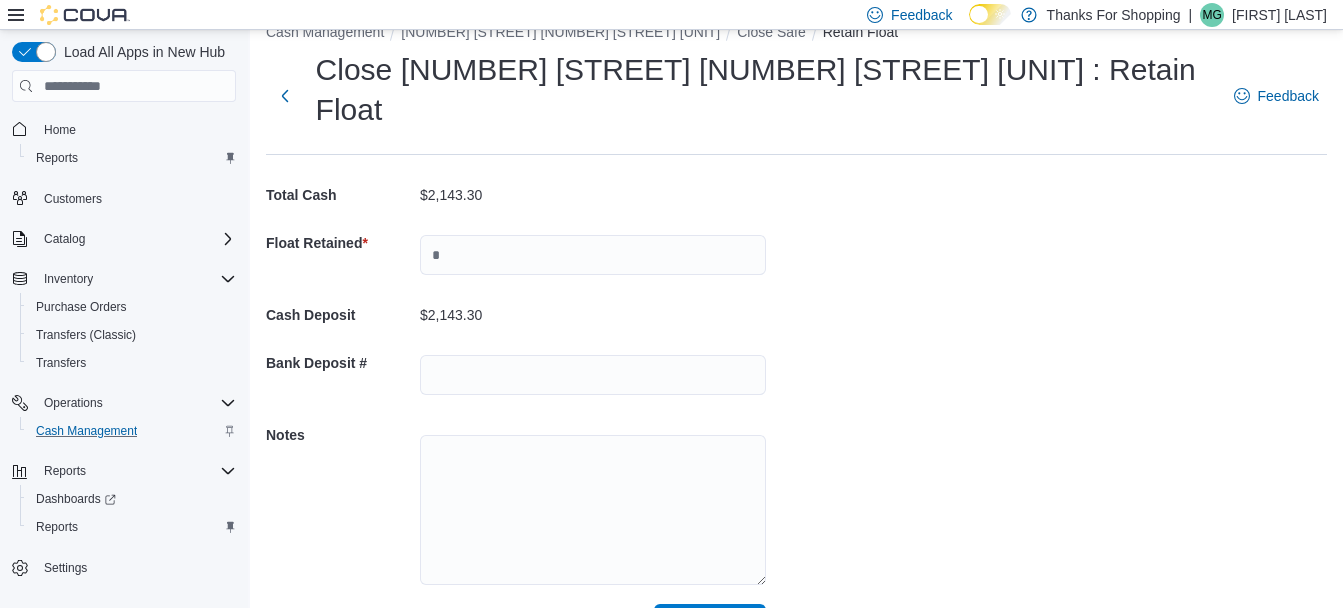 scroll, scrollTop: 44, scrollLeft: 0, axis: vertical 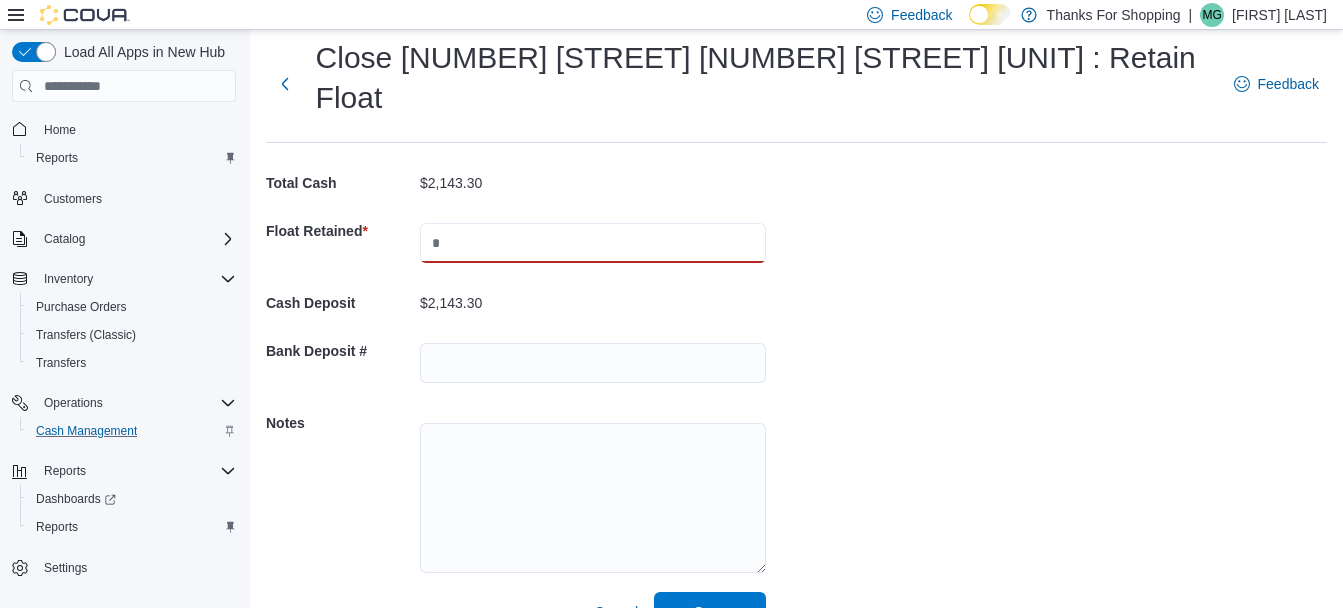 click at bounding box center [593, 243] 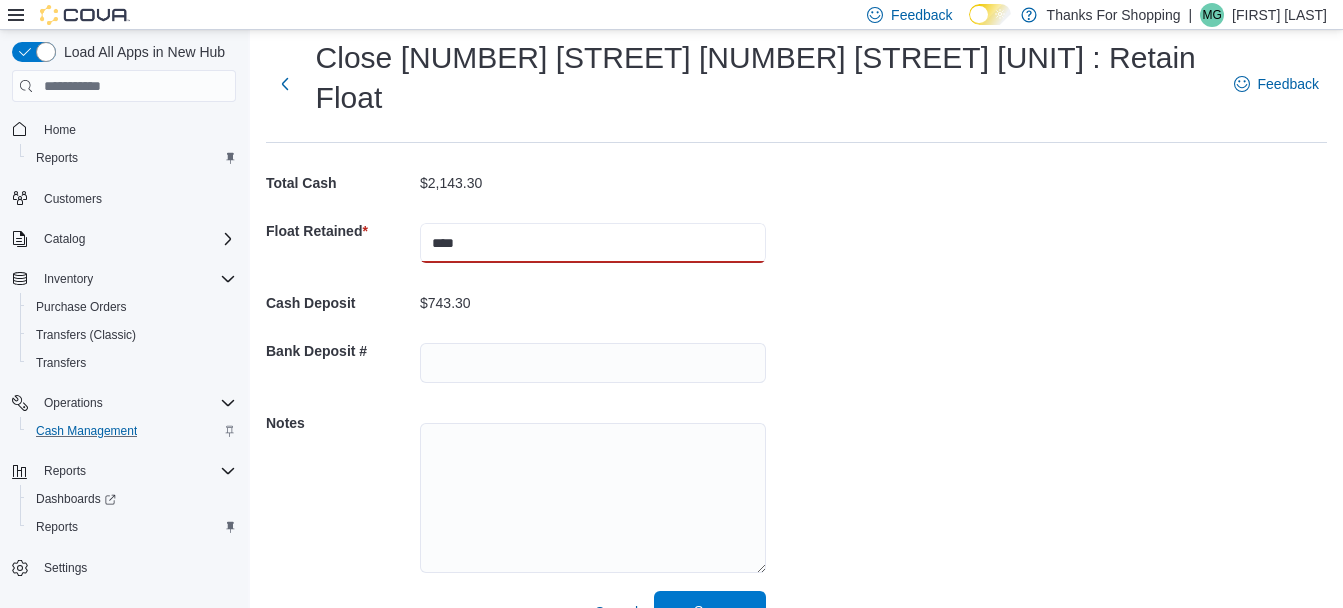 type on "****" 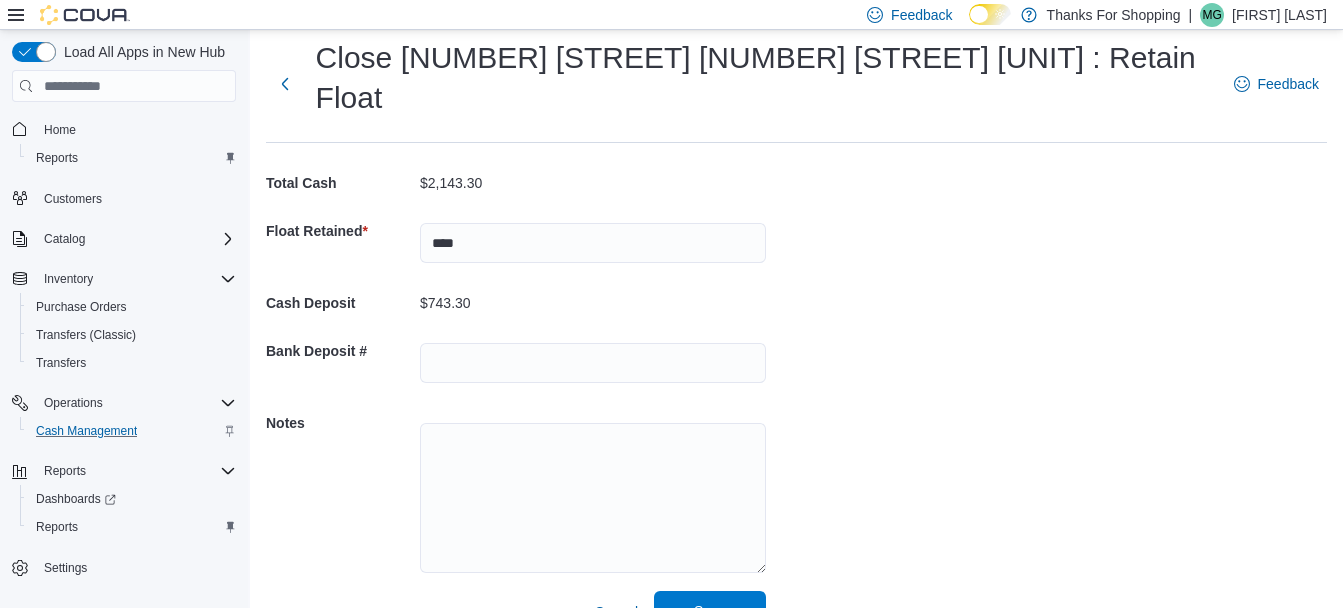 click on "Save" at bounding box center (710, 611) 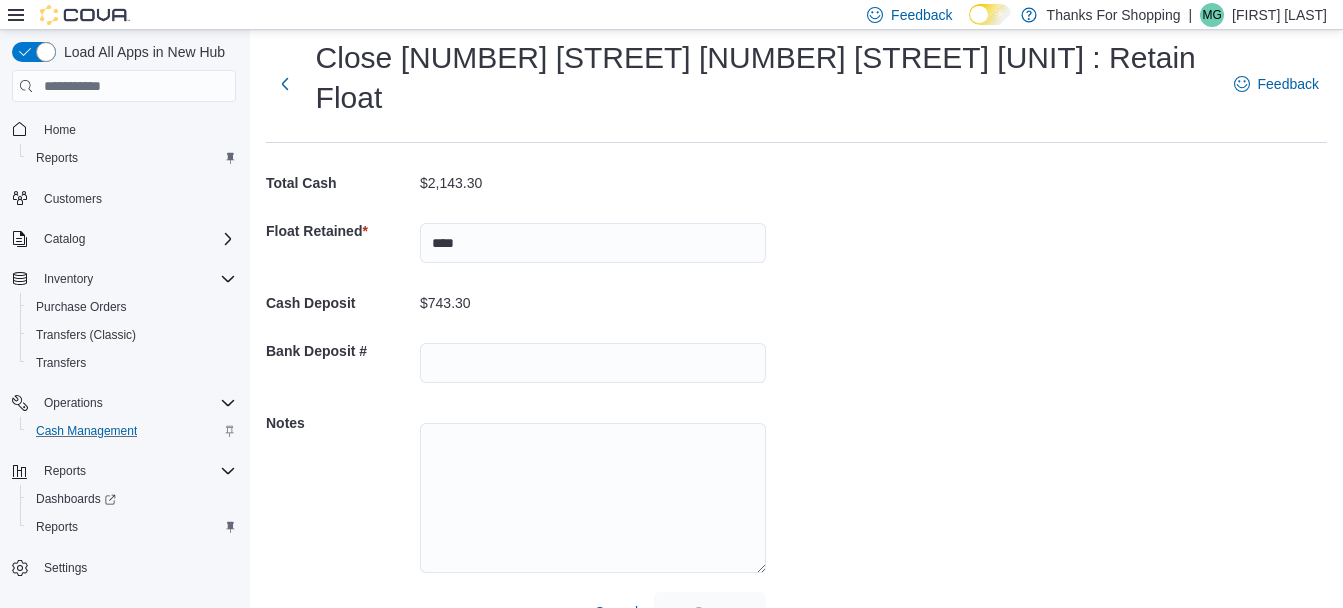 scroll, scrollTop: 5, scrollLeft: 0, axis: vertical 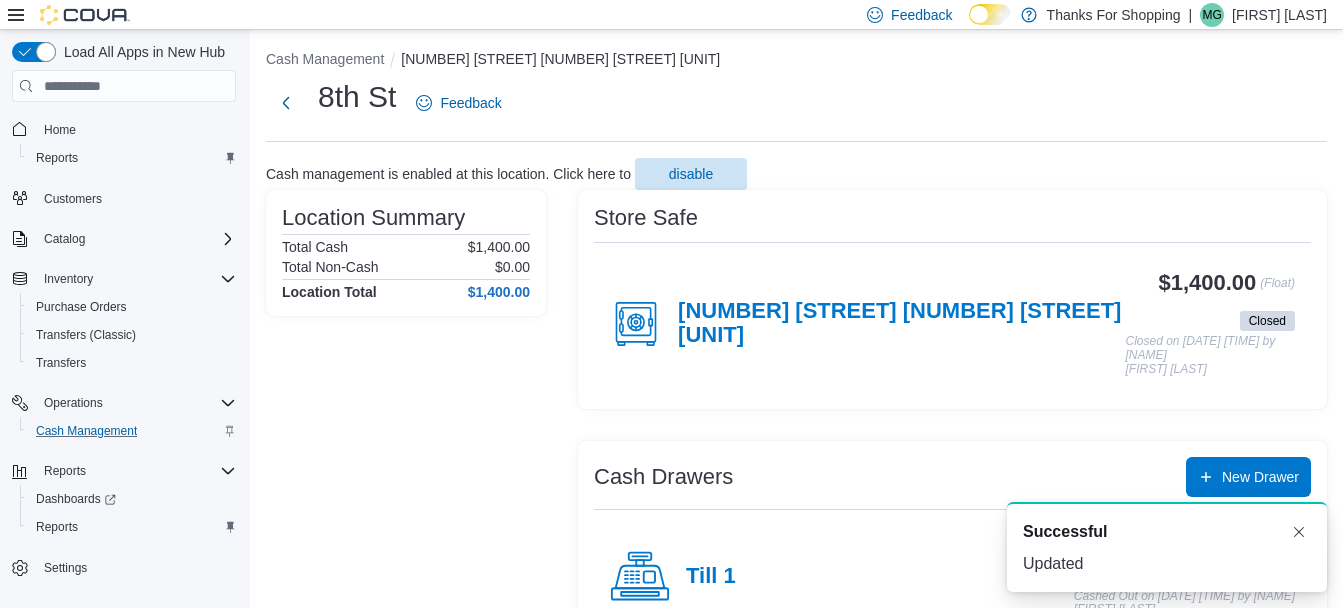 click on "Mason Gray" at bounding box center (1279, 15) 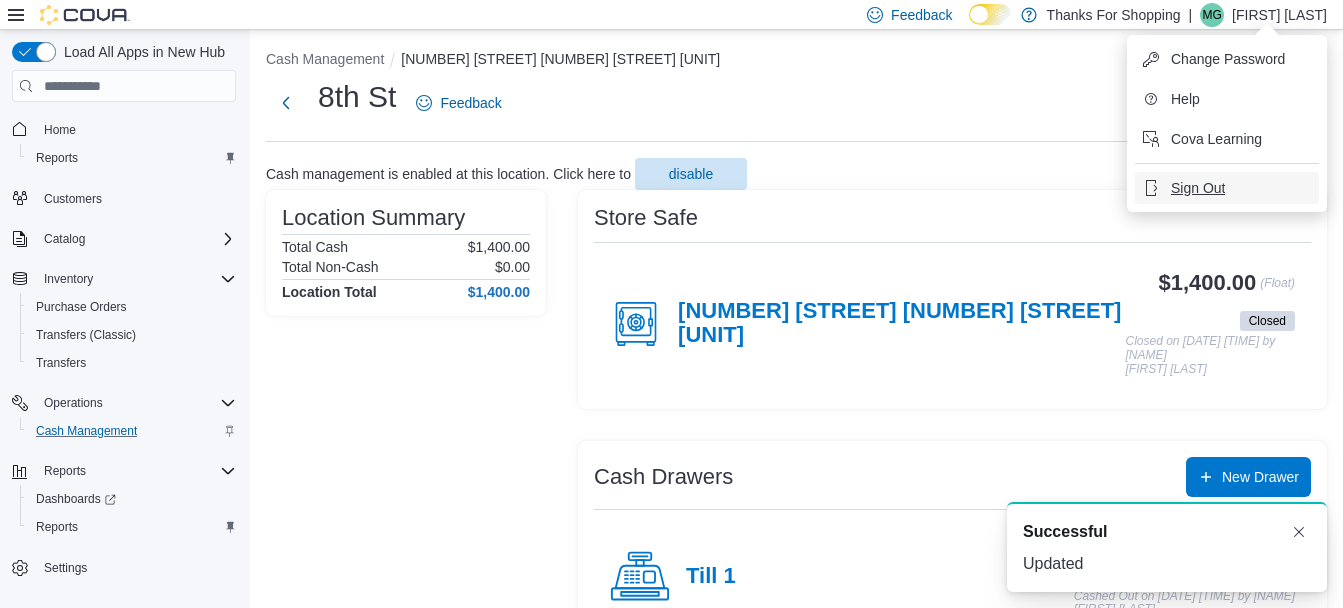 click on "Sign Out" at bounding box center [1198, 188] 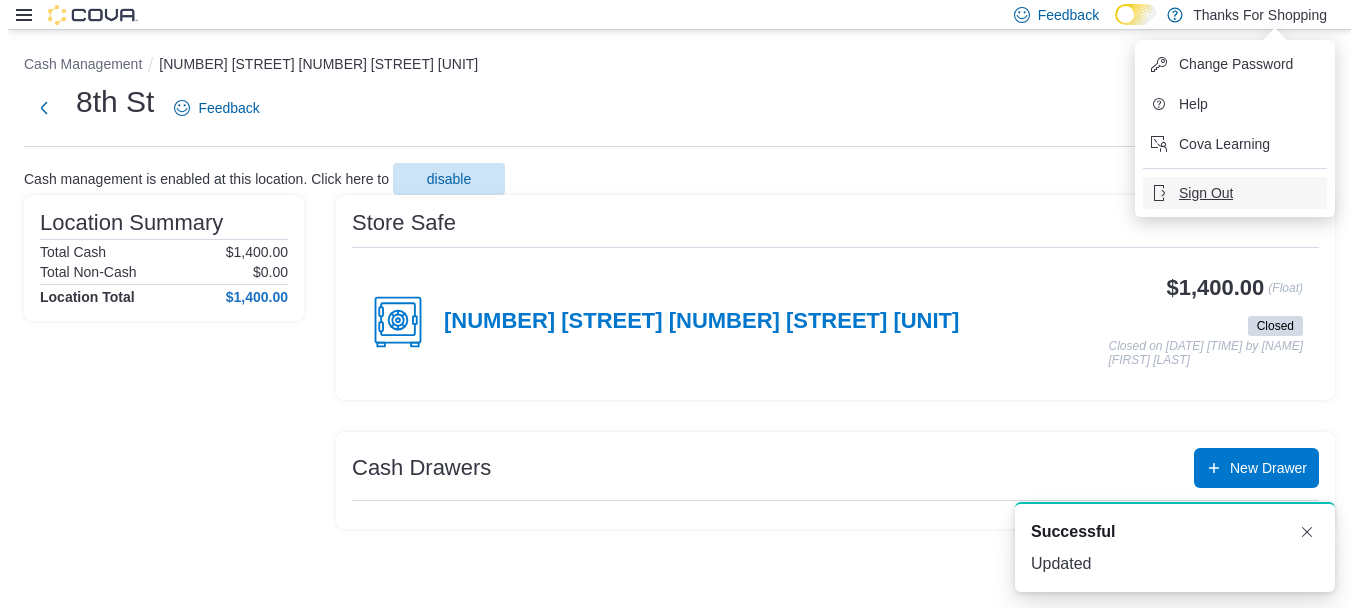 scroll, scrollTop: 0, scrollLeft: 0, axis: both 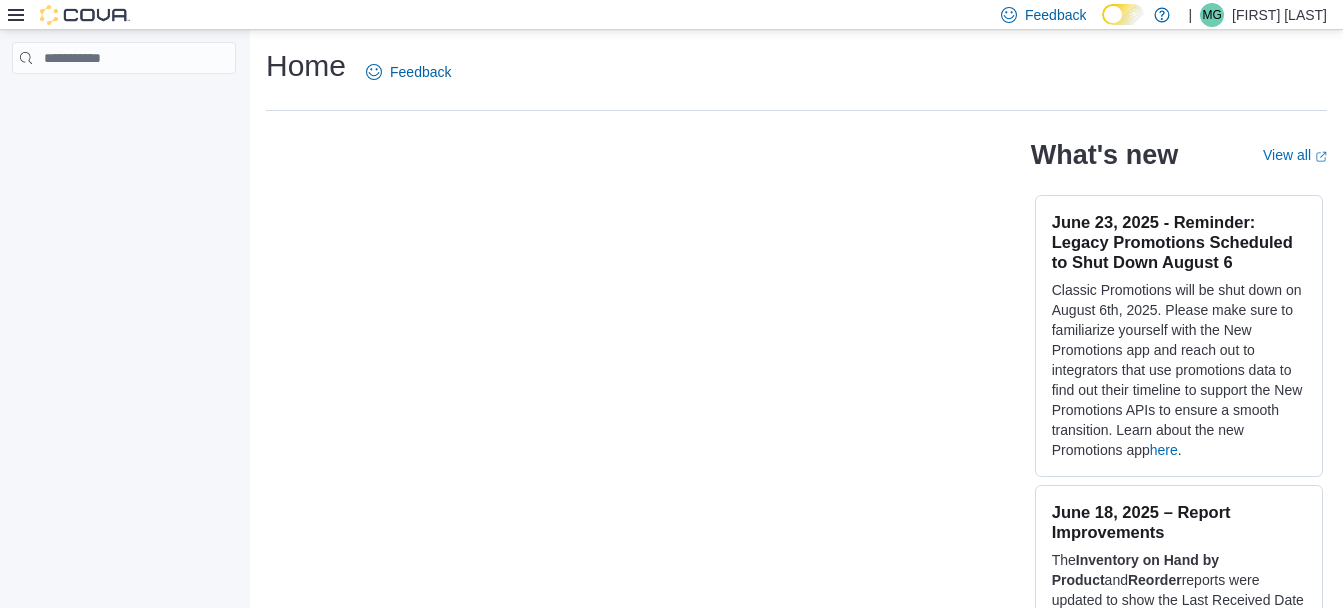 click on "Mason Gray" at bounding box center [1279, 15] 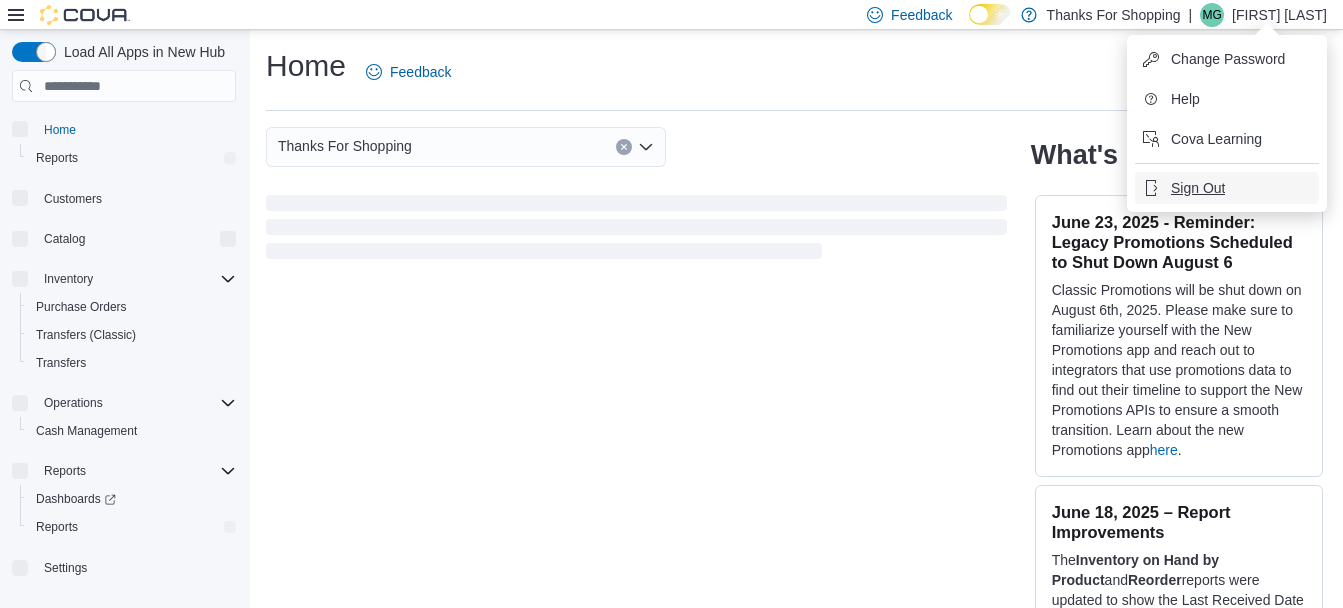 click on "Sign Out" at bounding box center (1198, 188) 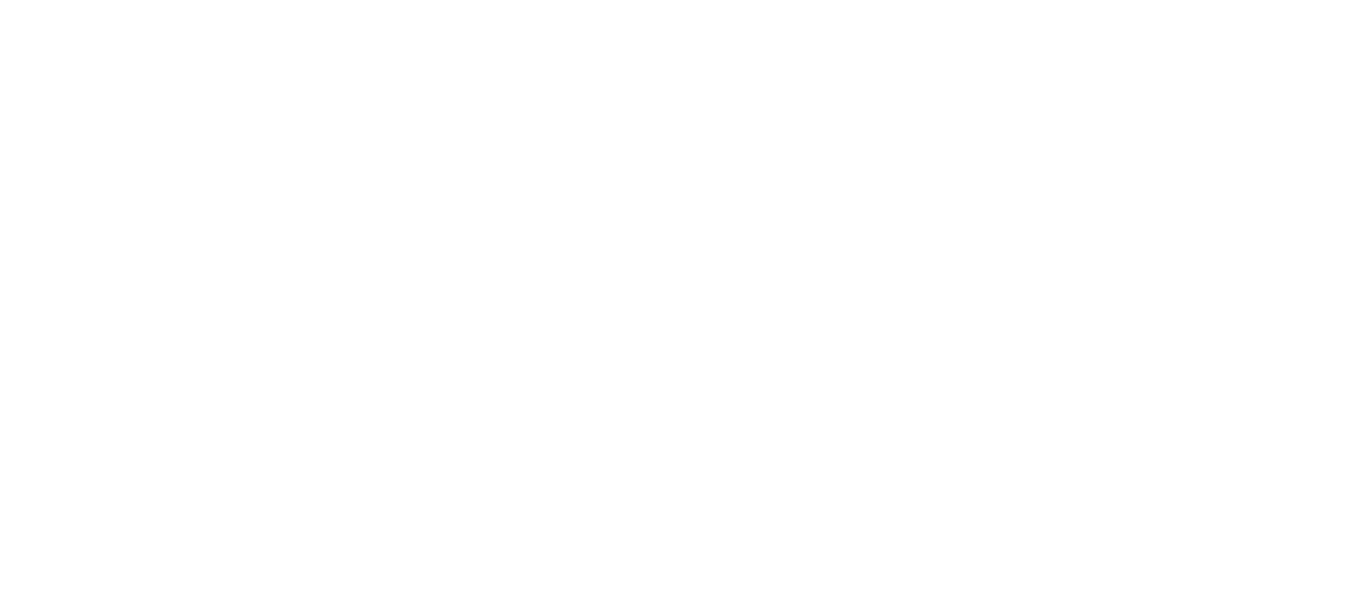 scroll, scrollTop: 0, scrollLeft: 0, axis: both 